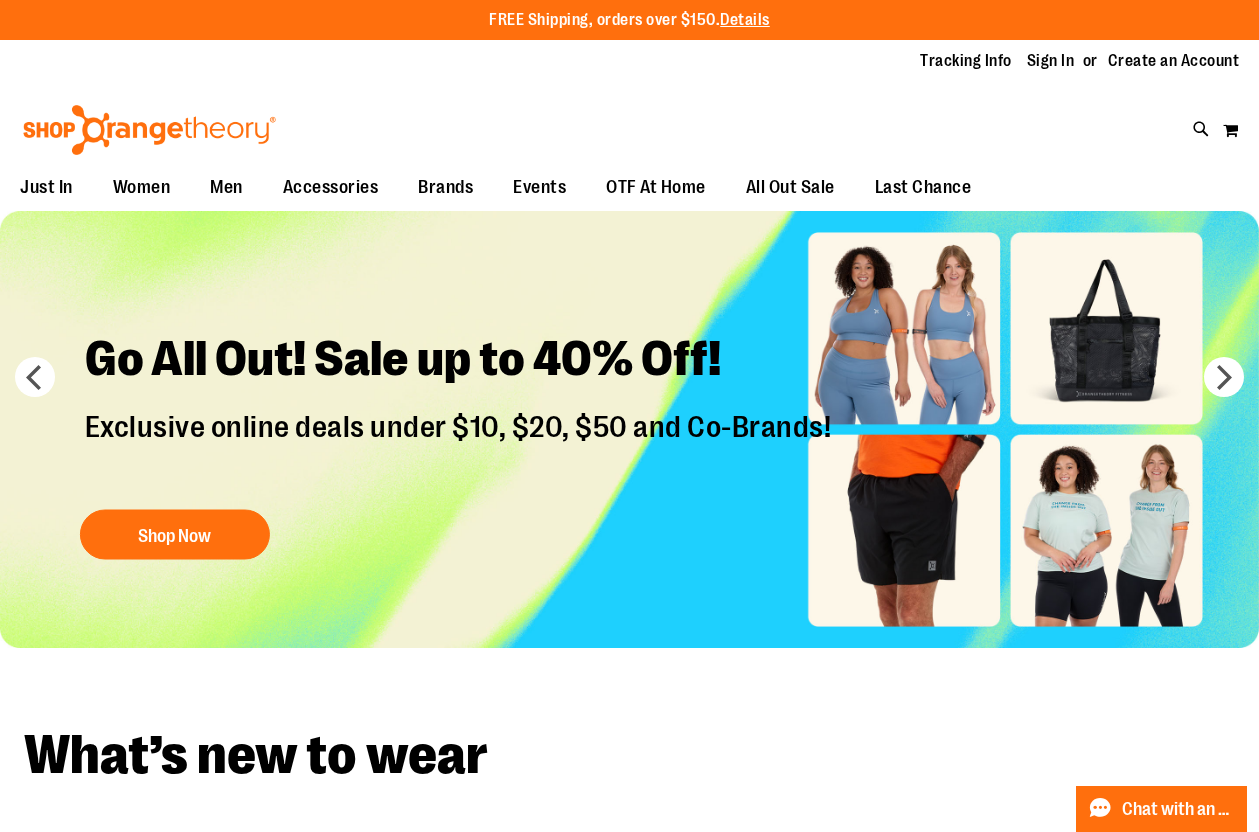 scroll, scrollTop: 0, scrollLeft: 0, axis: both 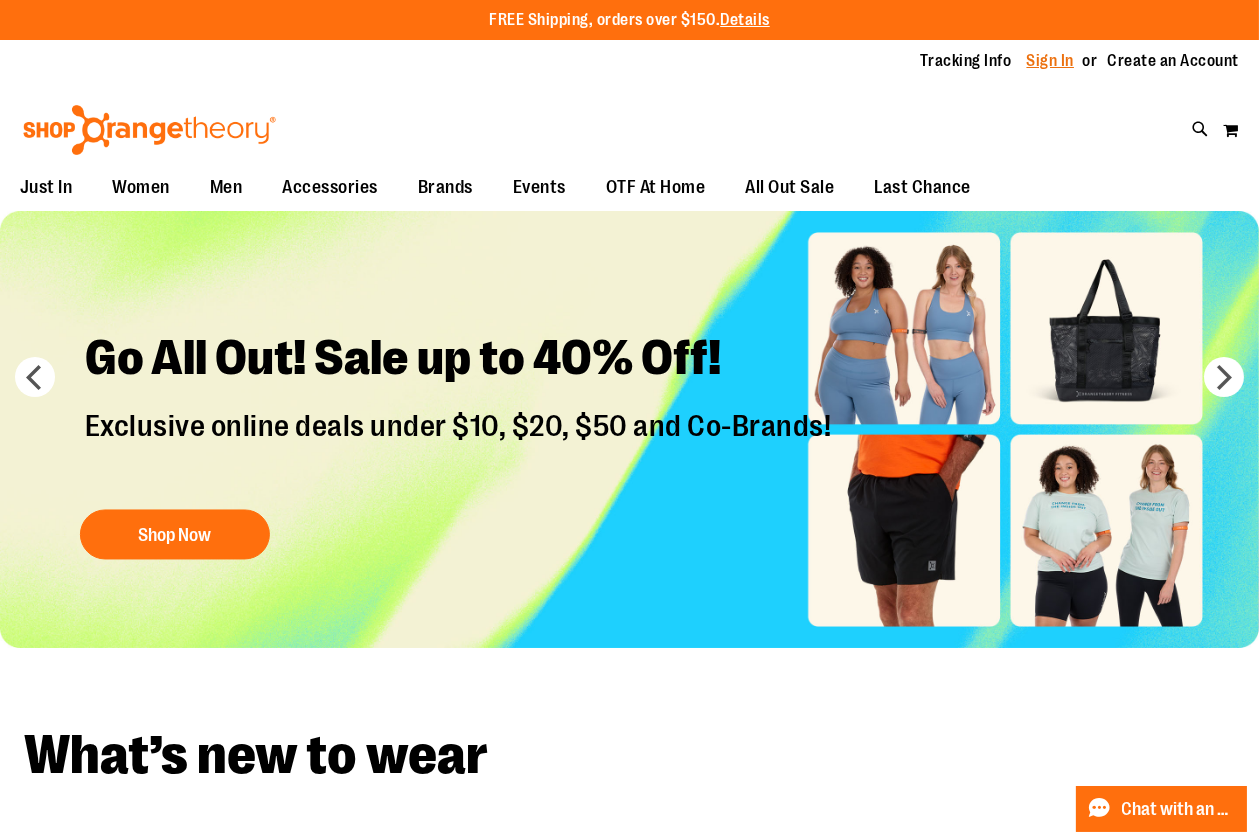type on "**********" 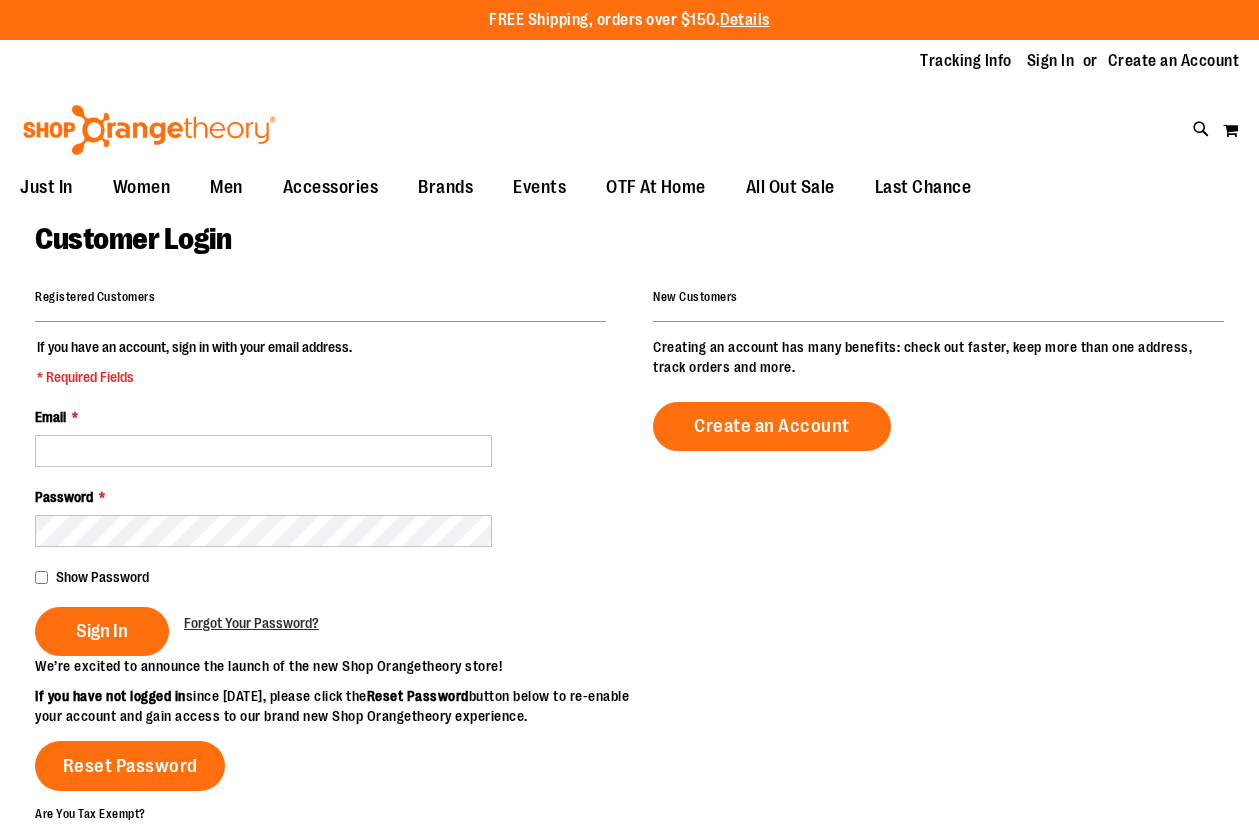 scroll, scrollTop: 0, scrollLeft: 0, axis: both 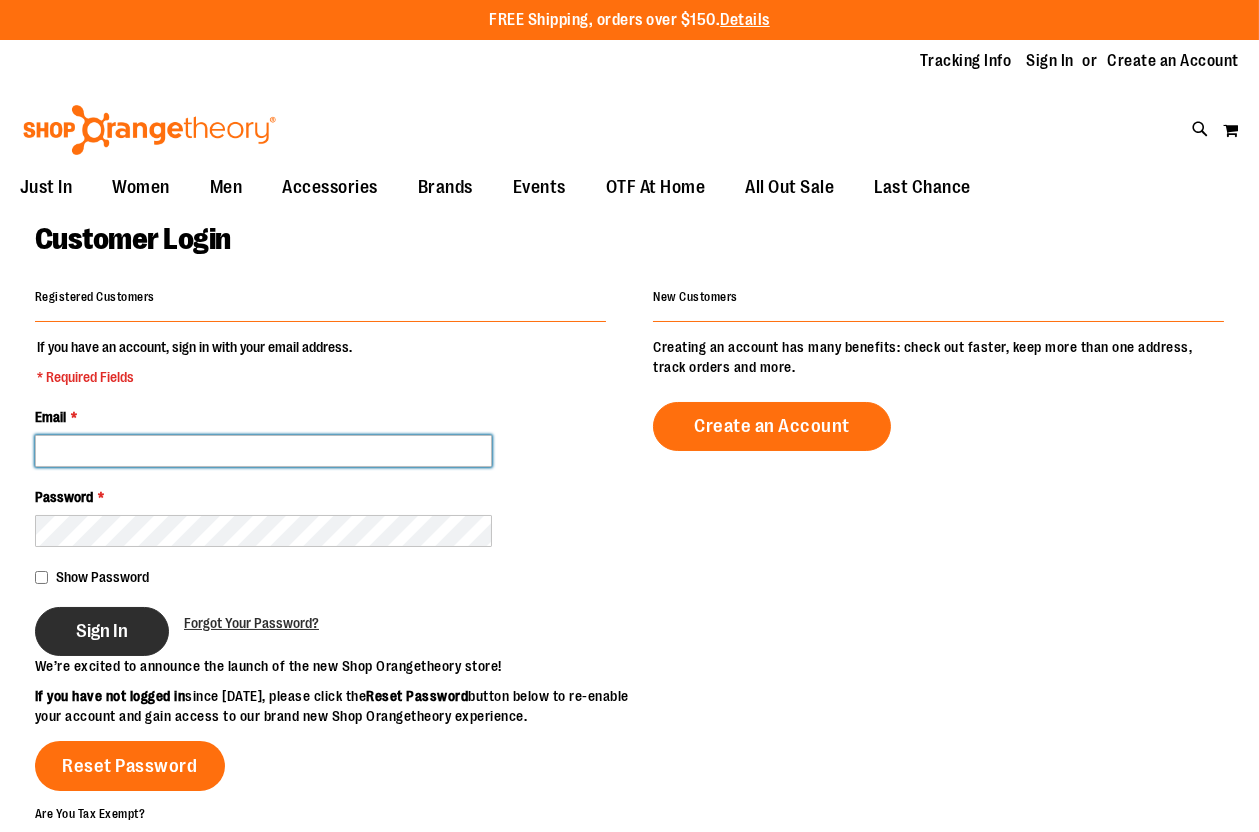 type on "**********" 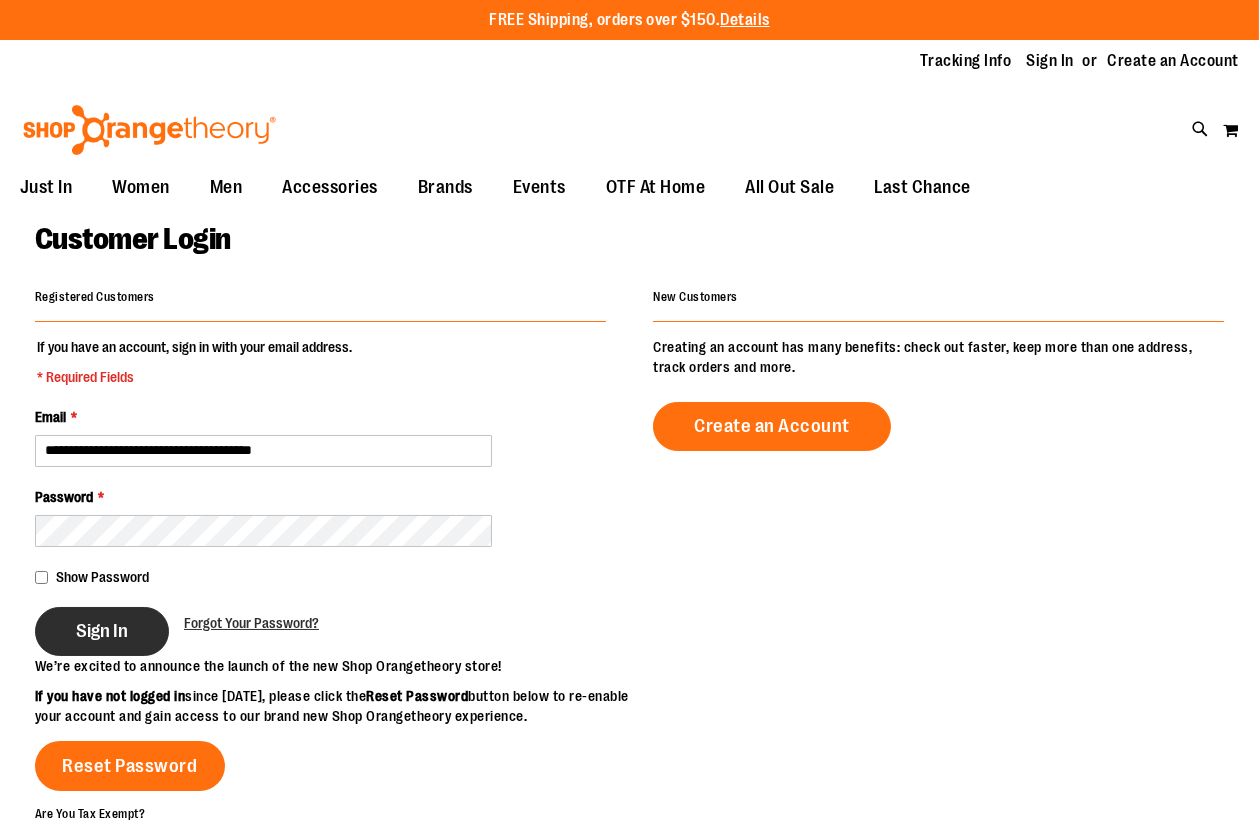 type on "**********" 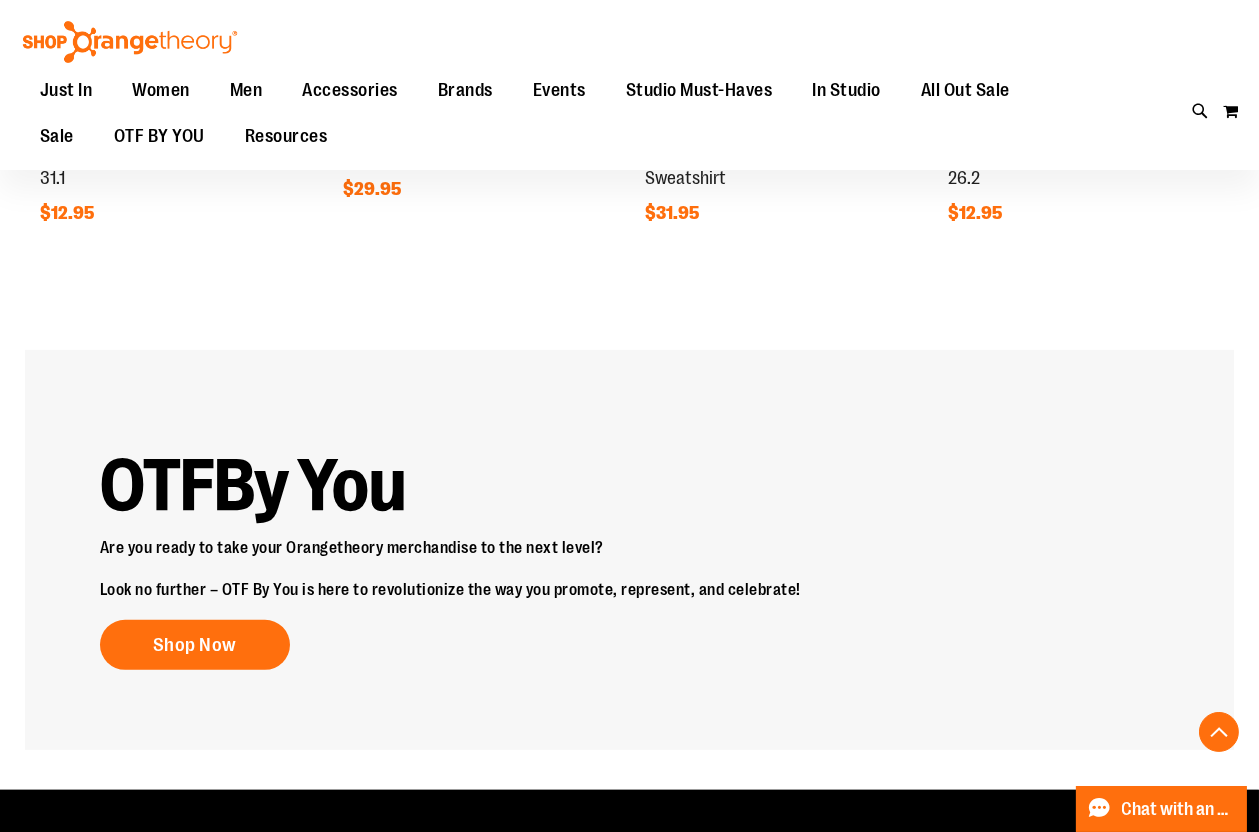 scroll, scrollTop: 1991, scrollLeft: 0, axis: vertical 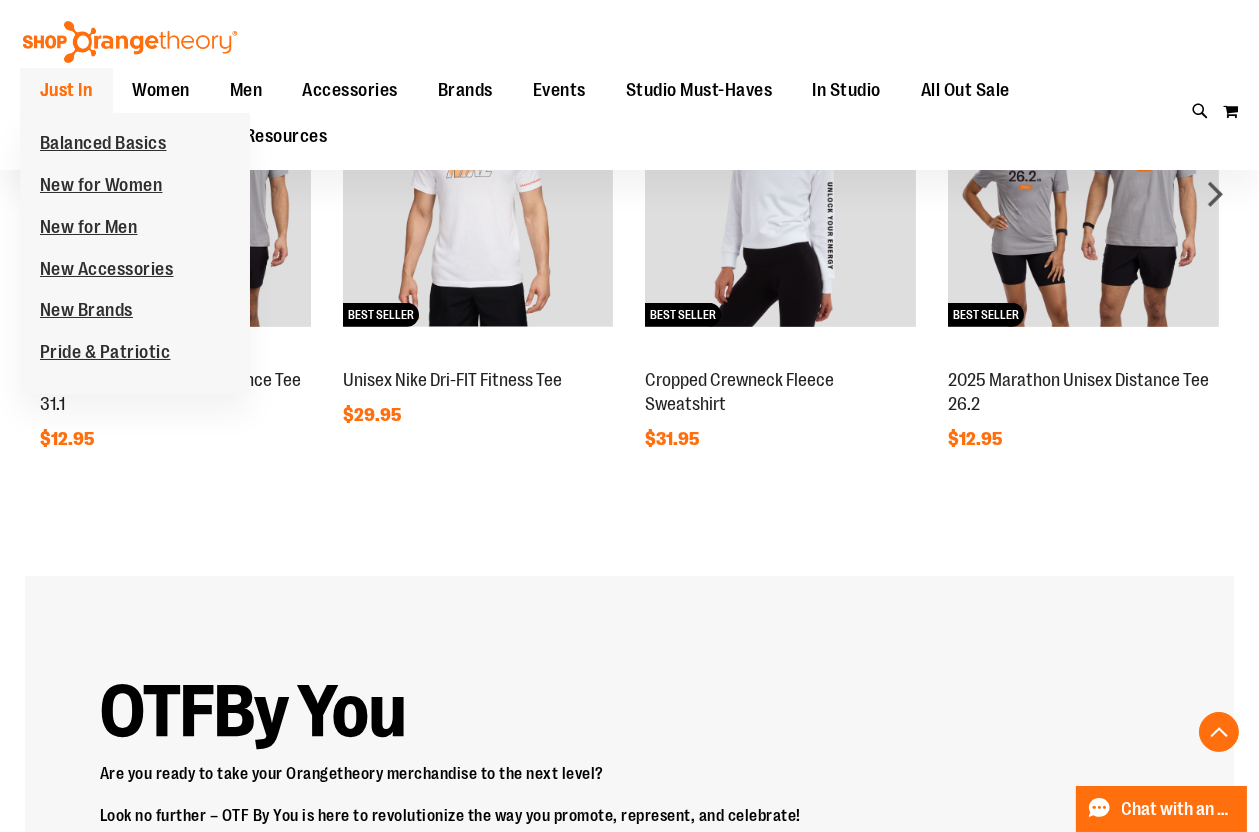 type on "**********" 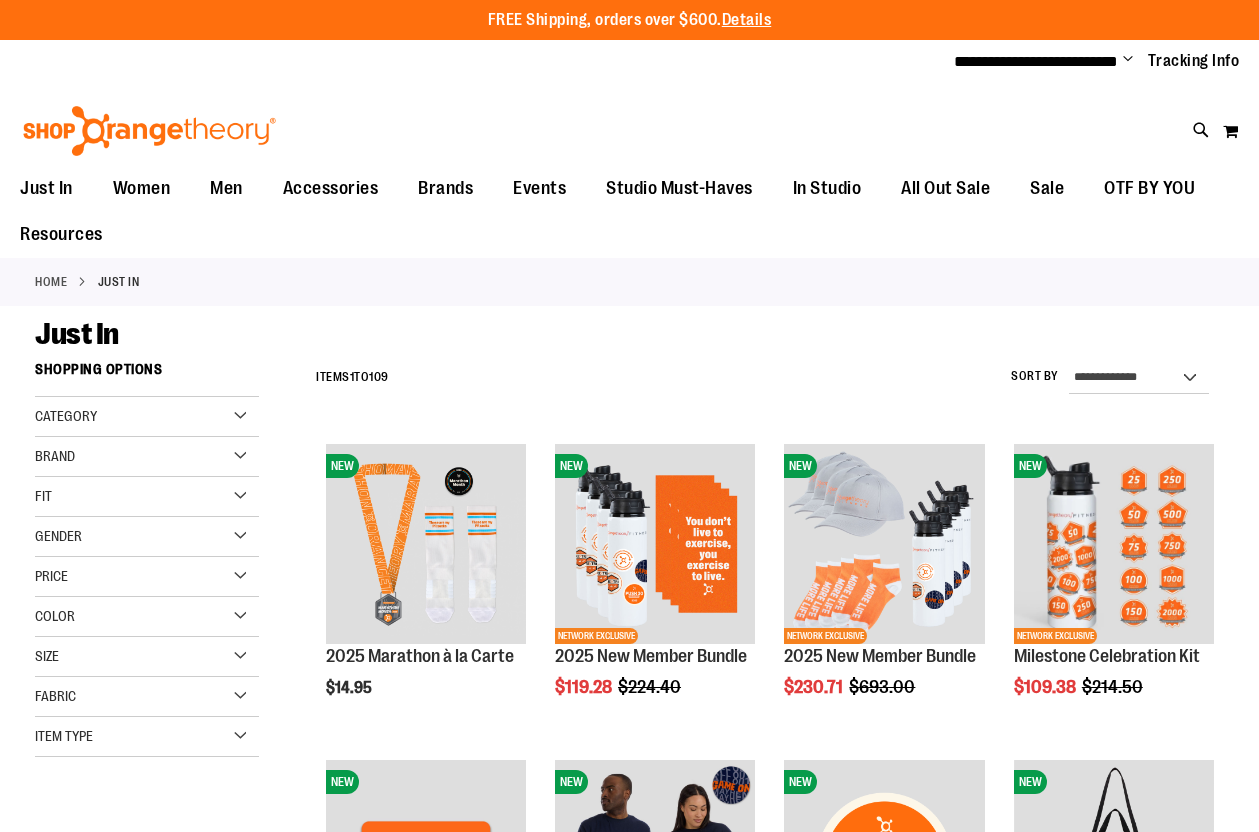 scroll, scrollTop: 0, scrollLeft: 0, axis: both 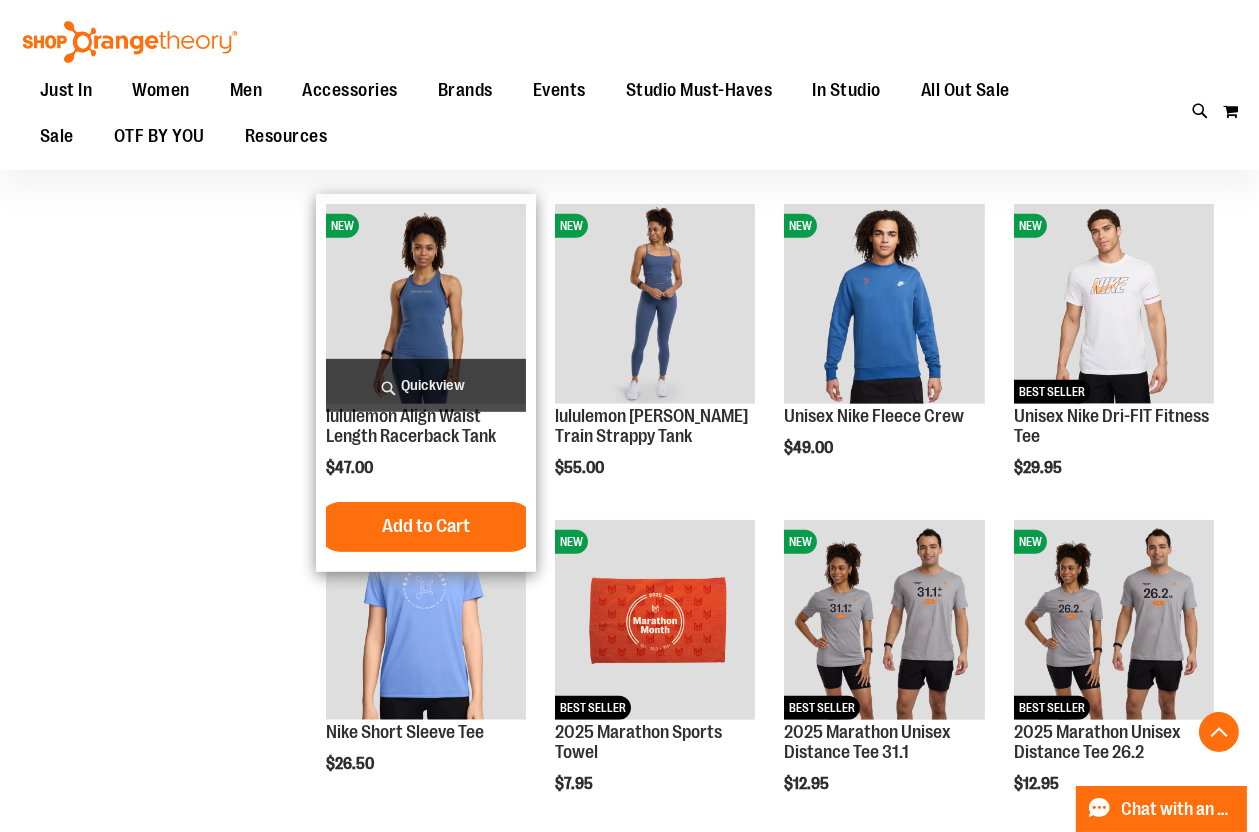 type on "**********" 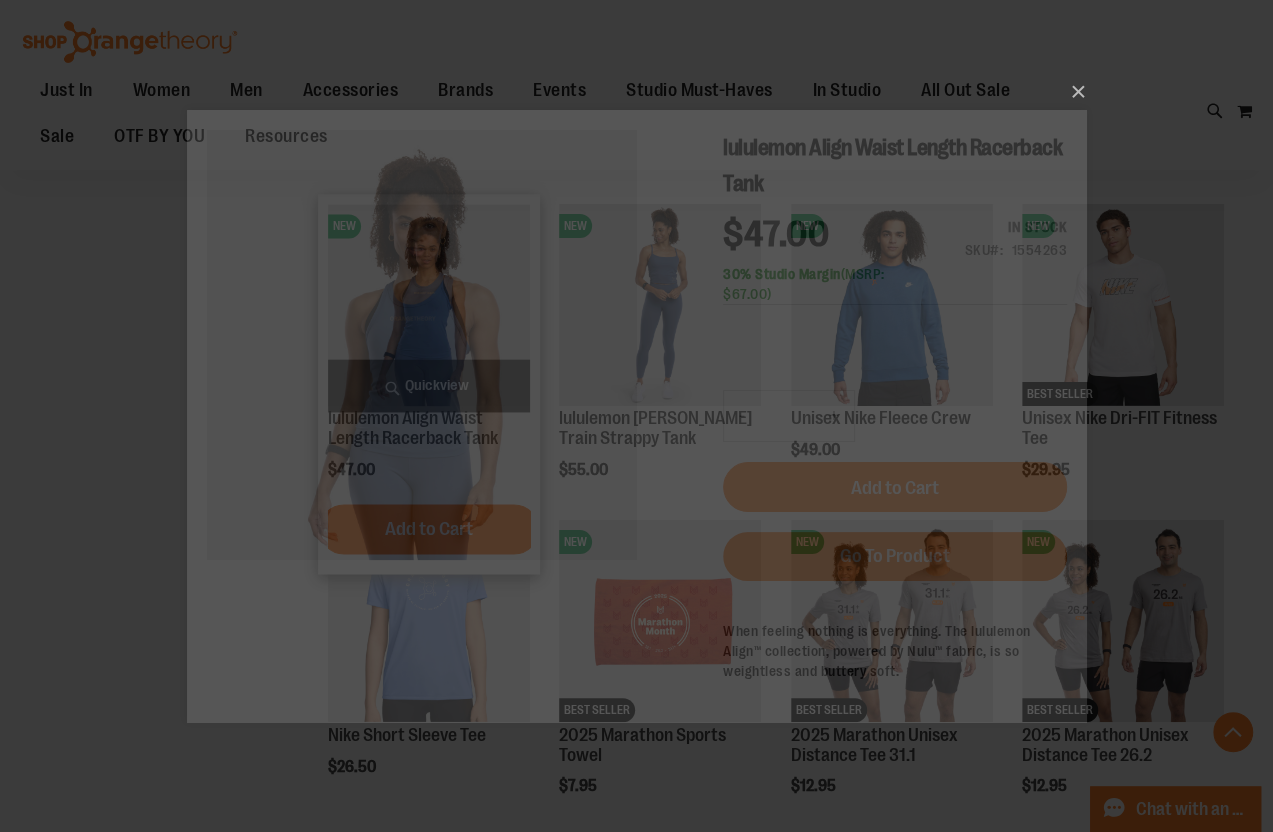 scroll, scrollTop: 0, scrollLeft: 0, axis: both 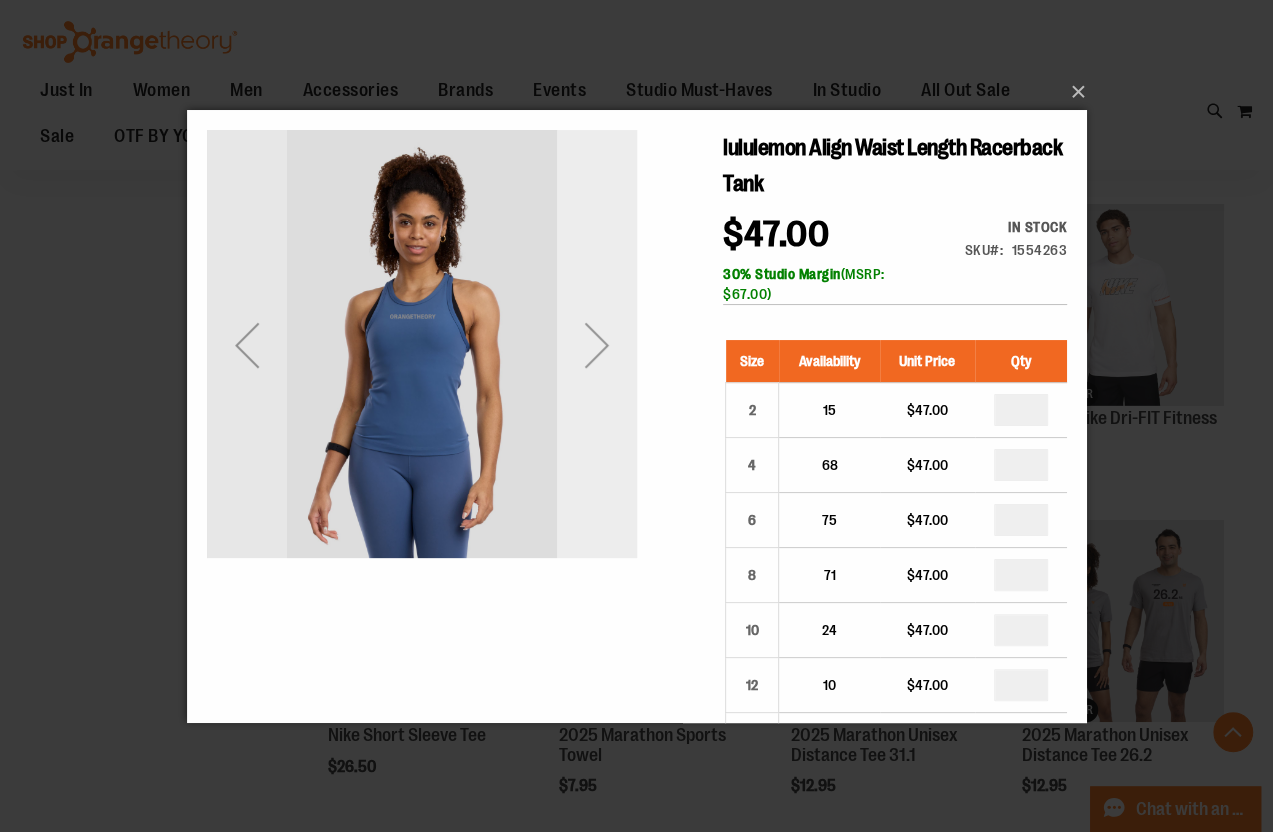 click at bounding box center [596, 344] 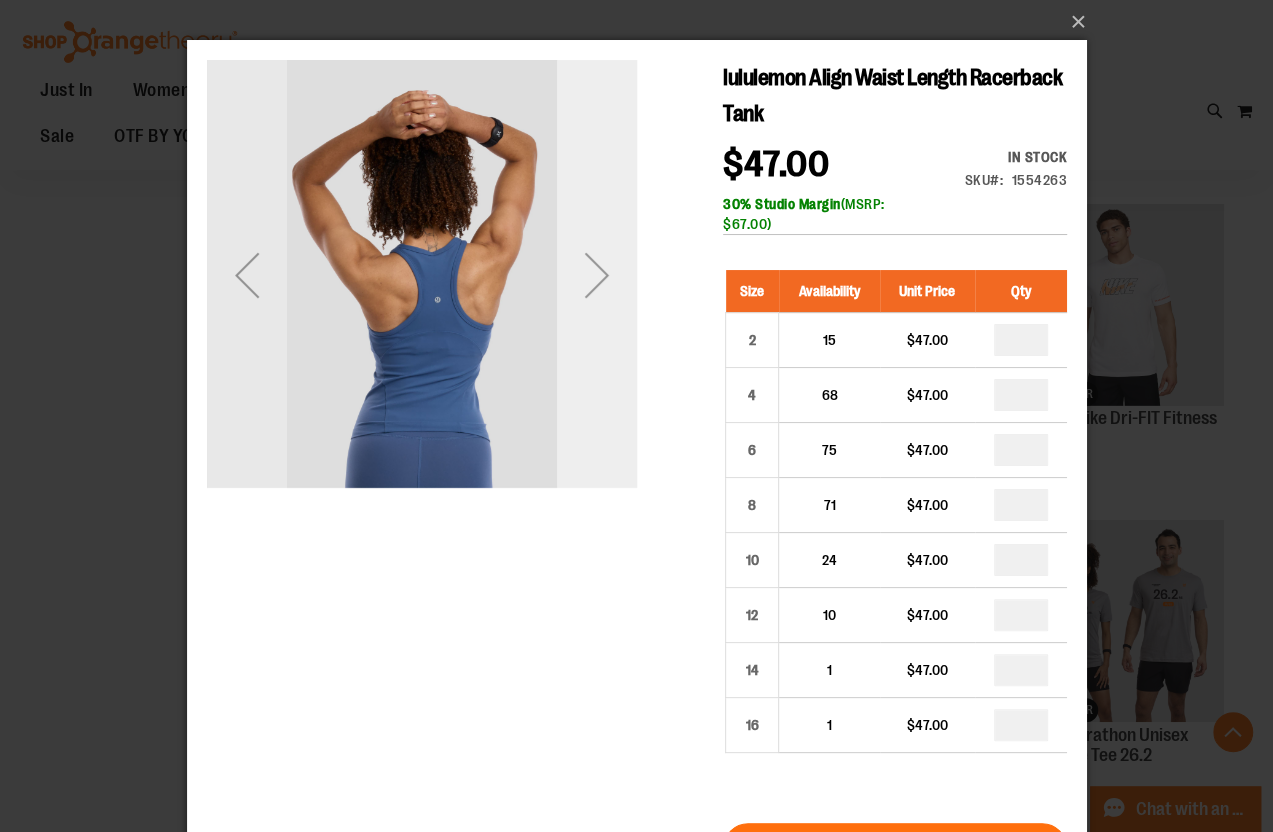 drag, startPoint x: 564, startPoint y: 257, endPoint x: 566, endPoint y: 327, distance: 70.028564 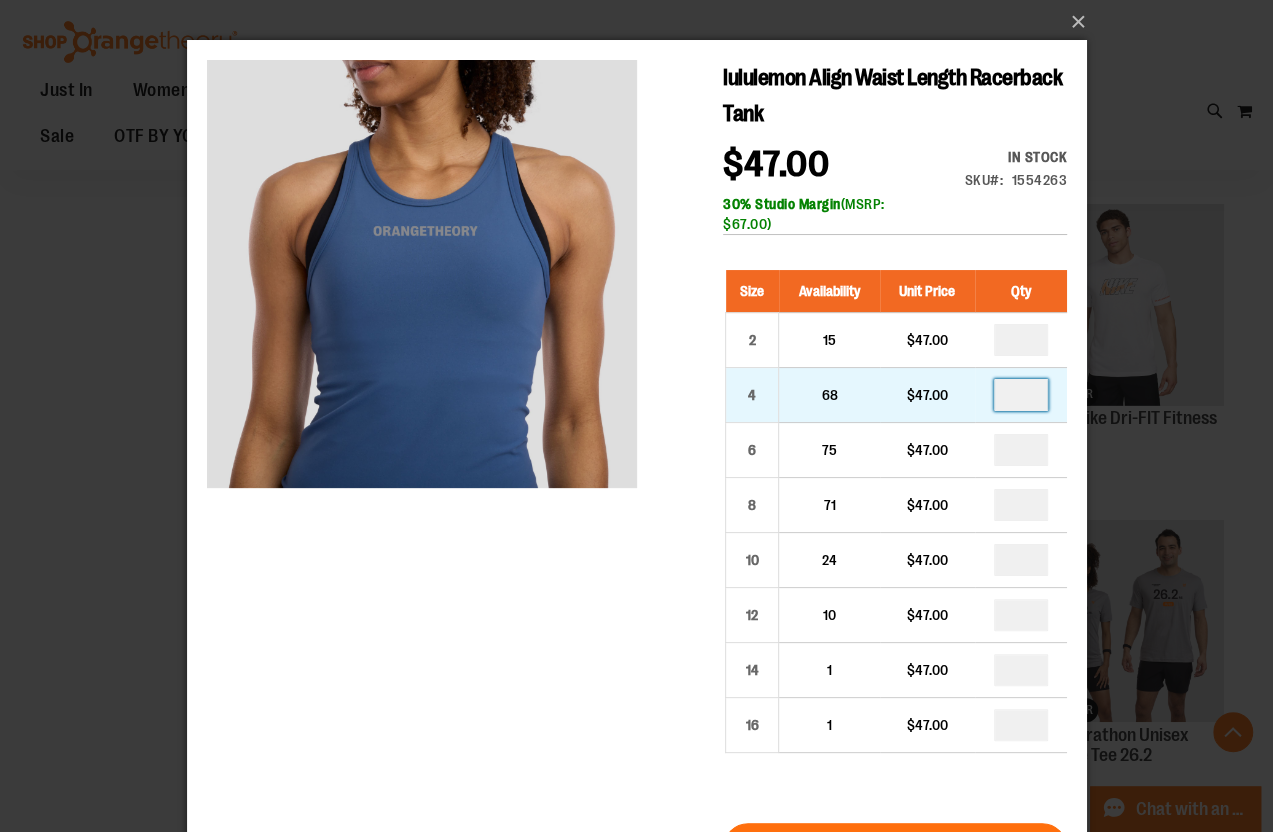 click at bounding box center (1020, 395) 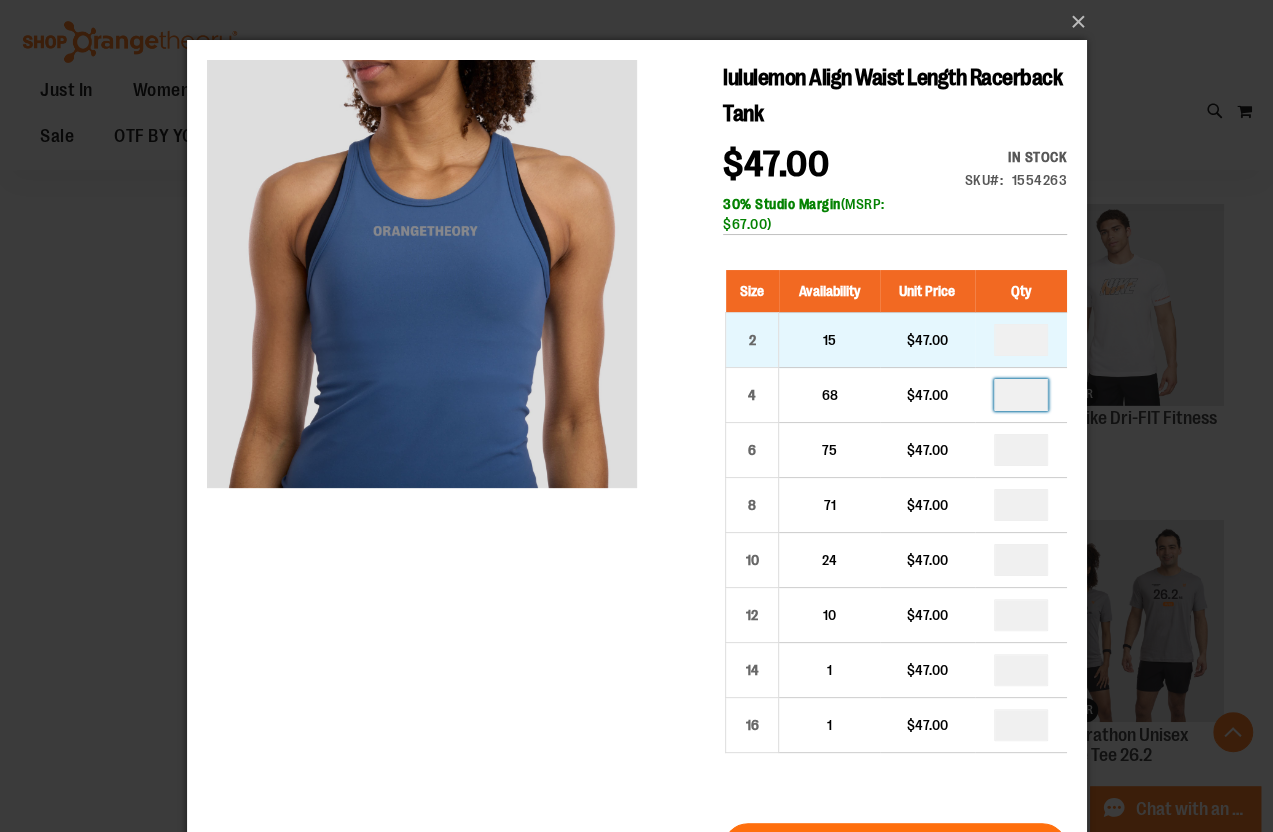 type on "*" 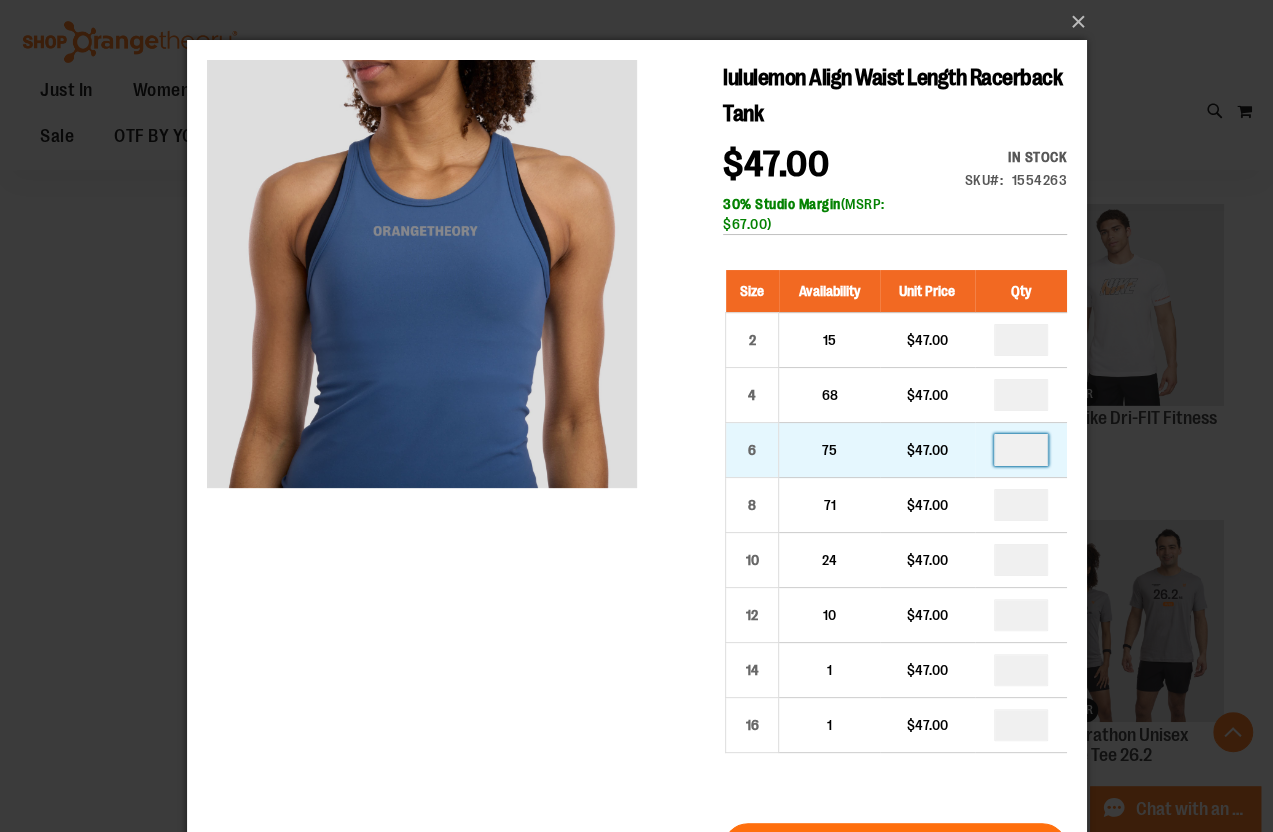 click at bounding box center [1020, 450] 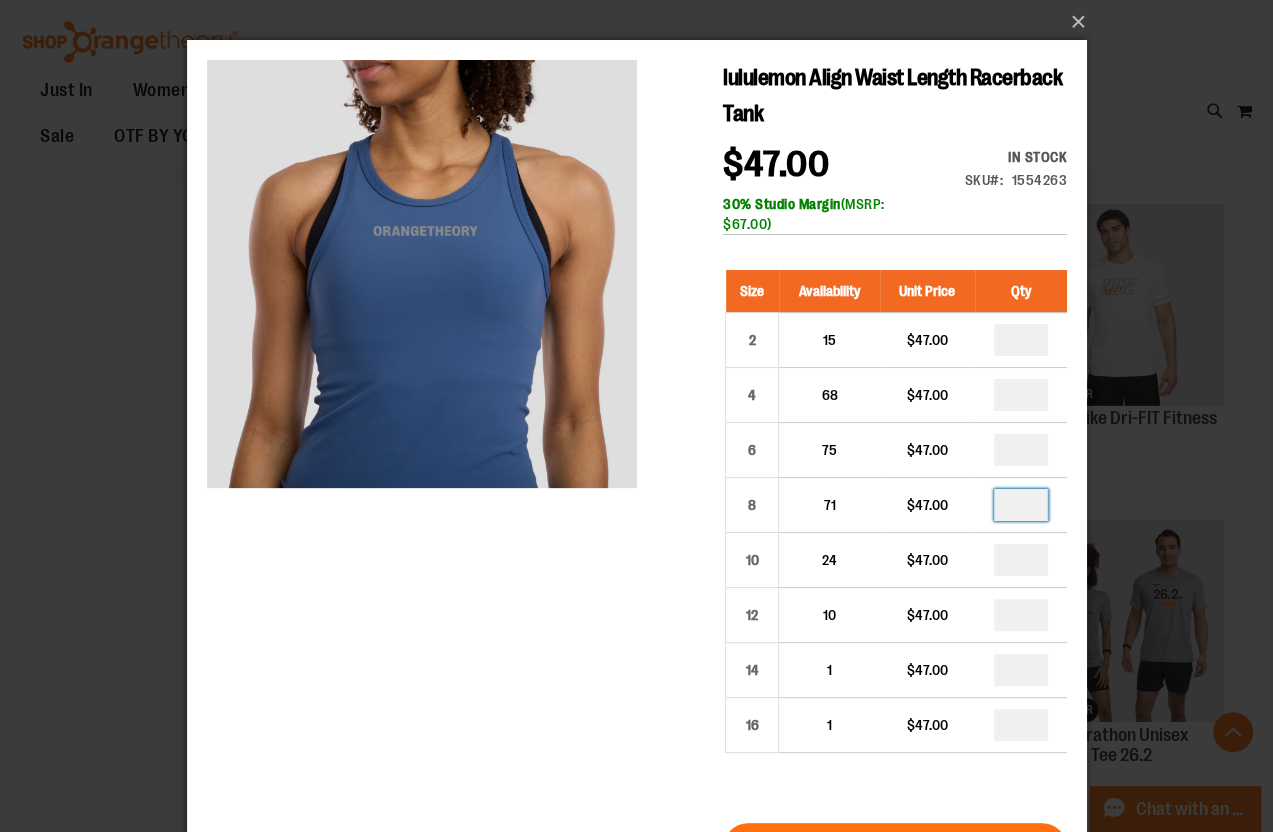 click at bounding box center (1020, 505) 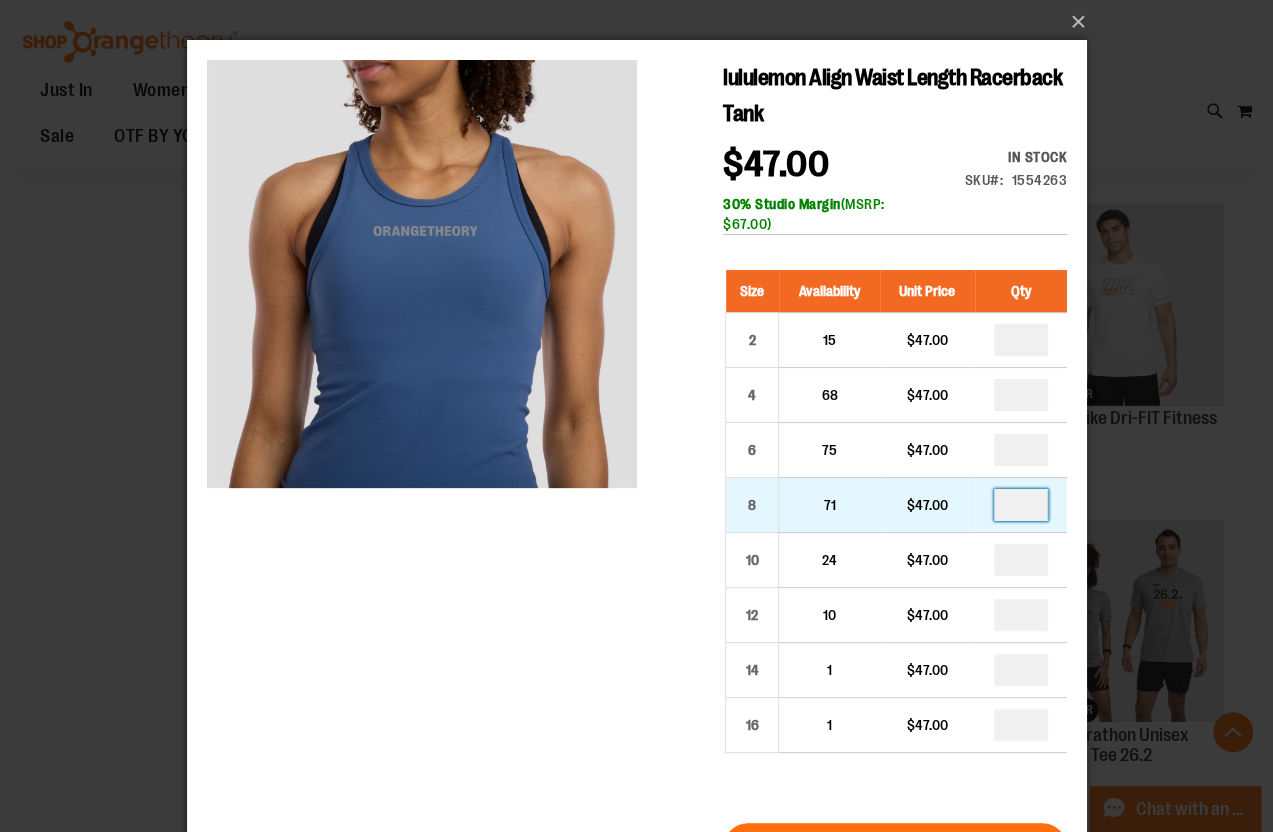 type on "*" 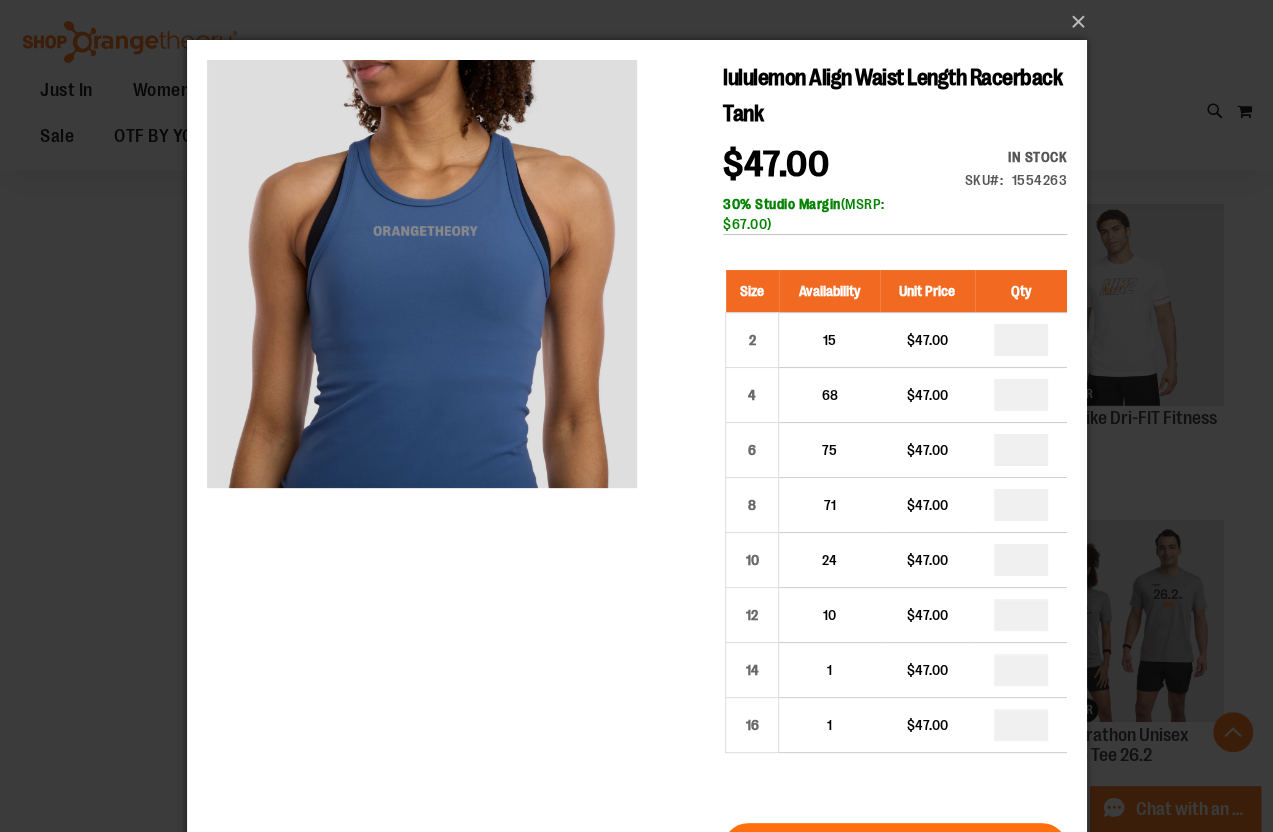 type on "*" 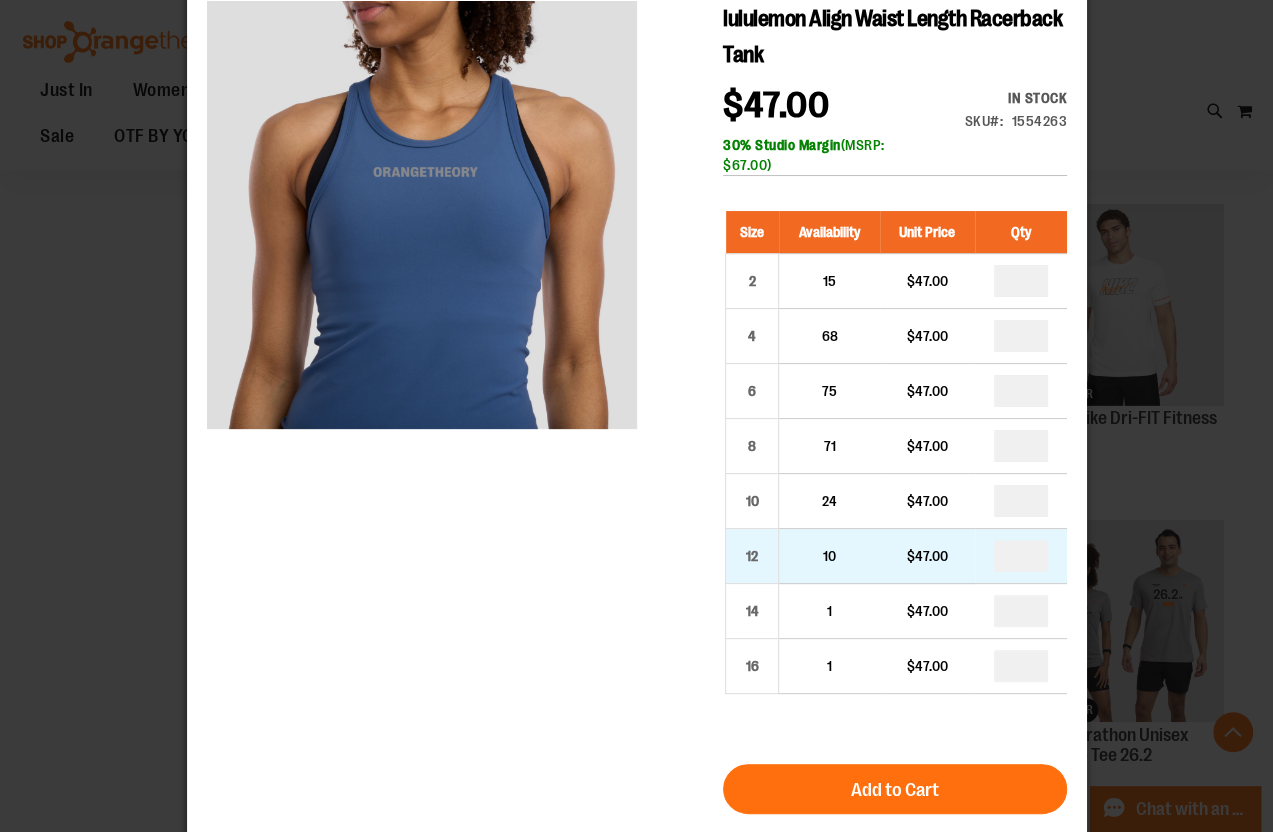 scroll, scrollTop: 90, scrollLeft: 0, axis: vertical 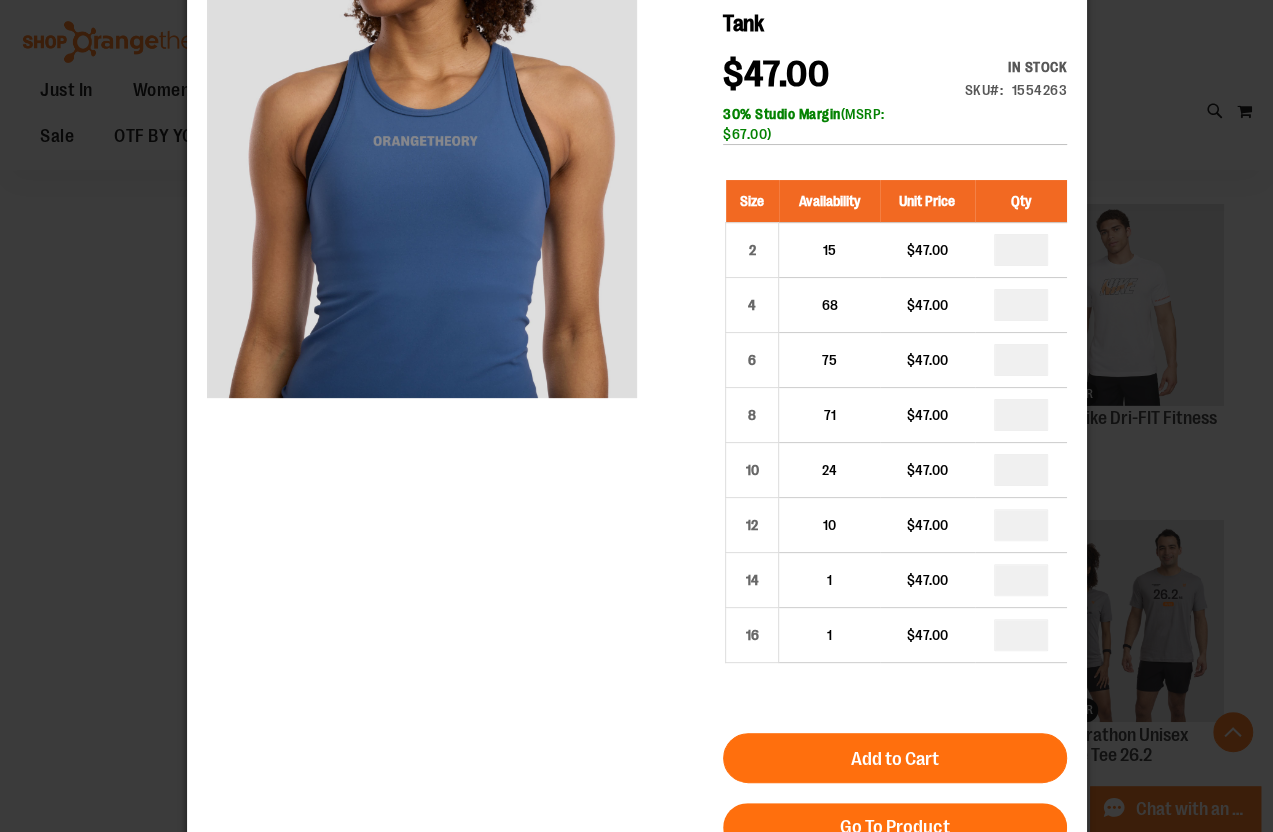 click on "Add to Cart" at bounding box center [894, 758] 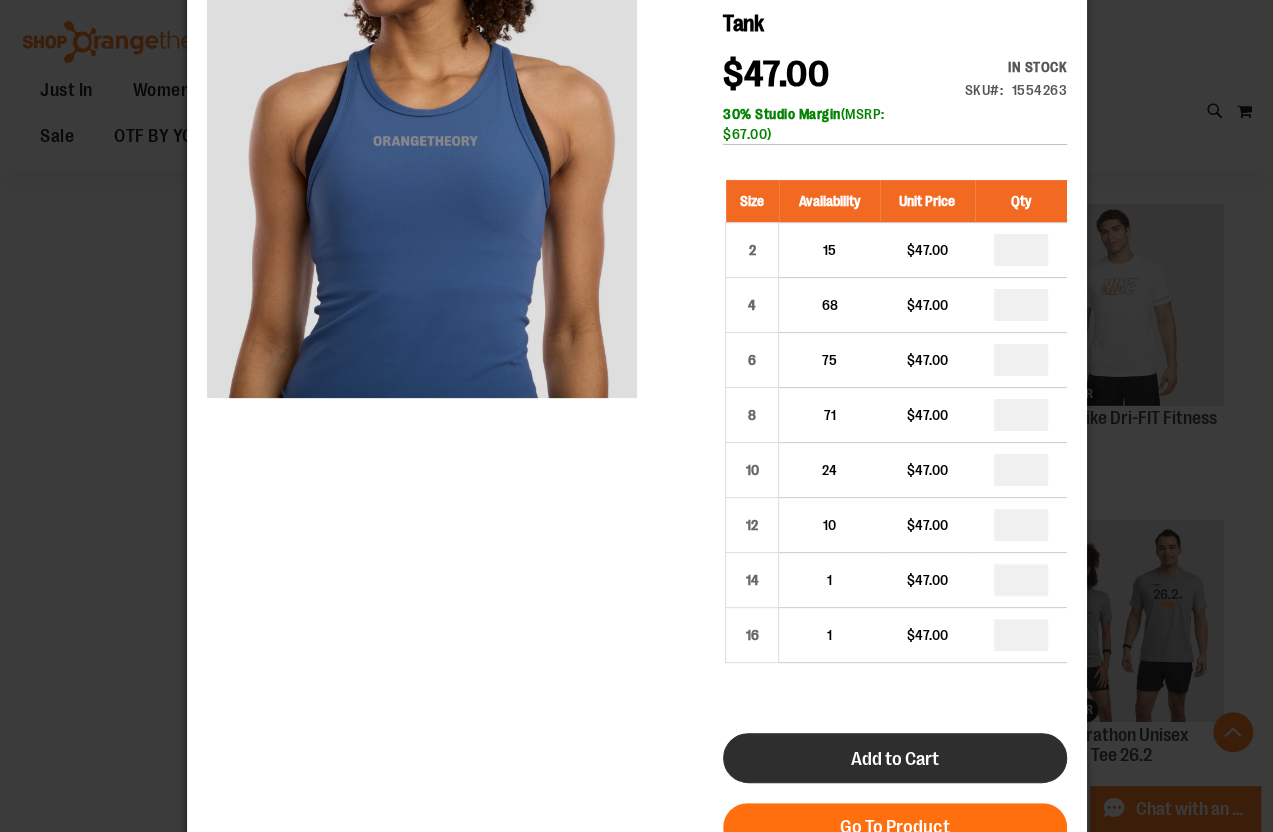 click on "Add to Cart" at bounding box center (894, 758) 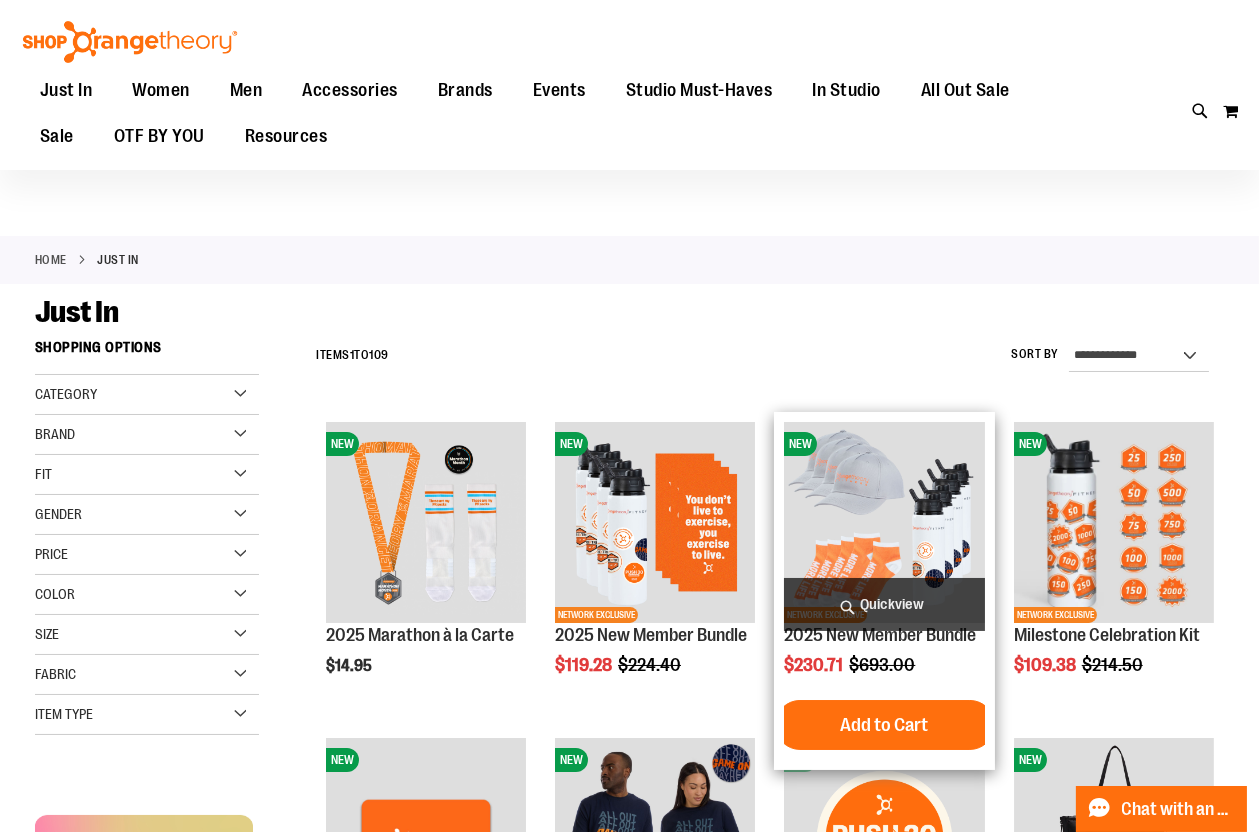 scroll, scrollTop: 0, scrollLeft: 0, axis: both 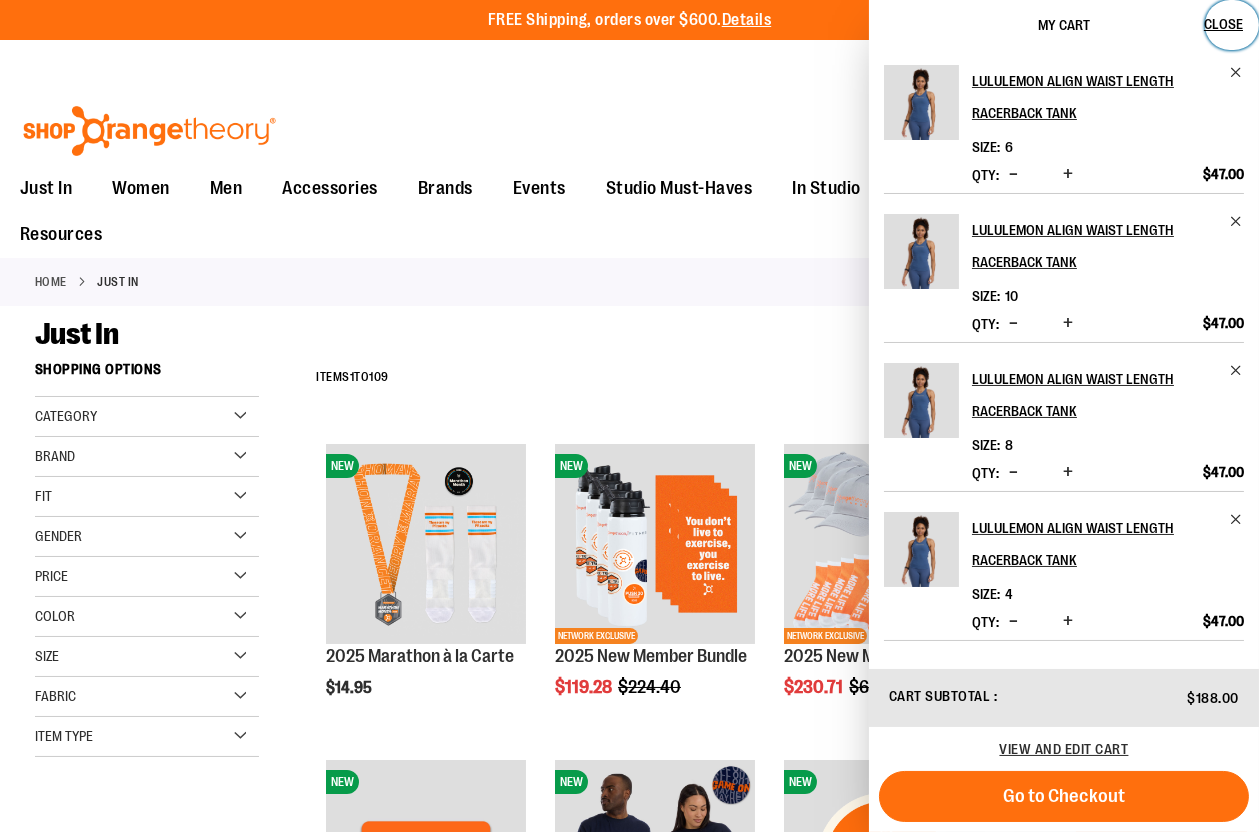 click on "Close" at bounding box center [1223, 24] 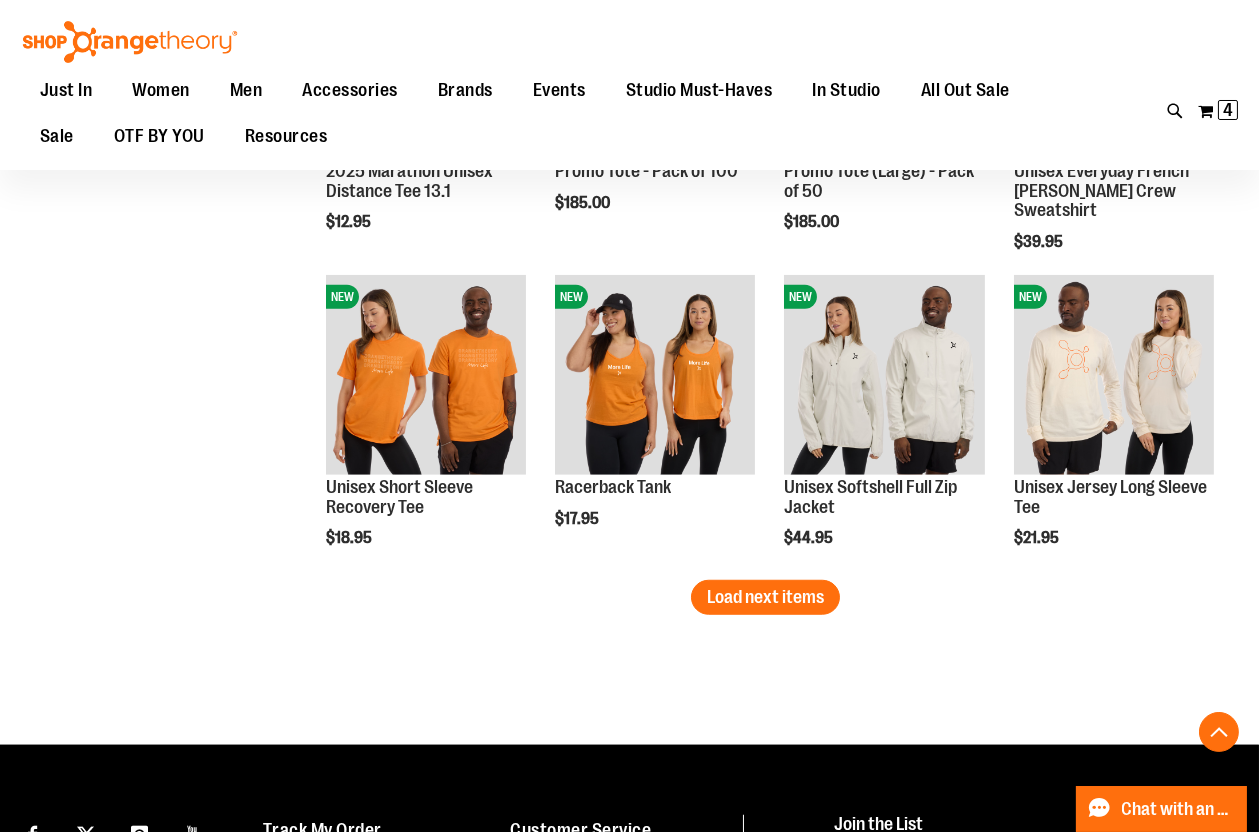 scroll, scrollTop: 2727, scrollLeft: 0, axis: vertical 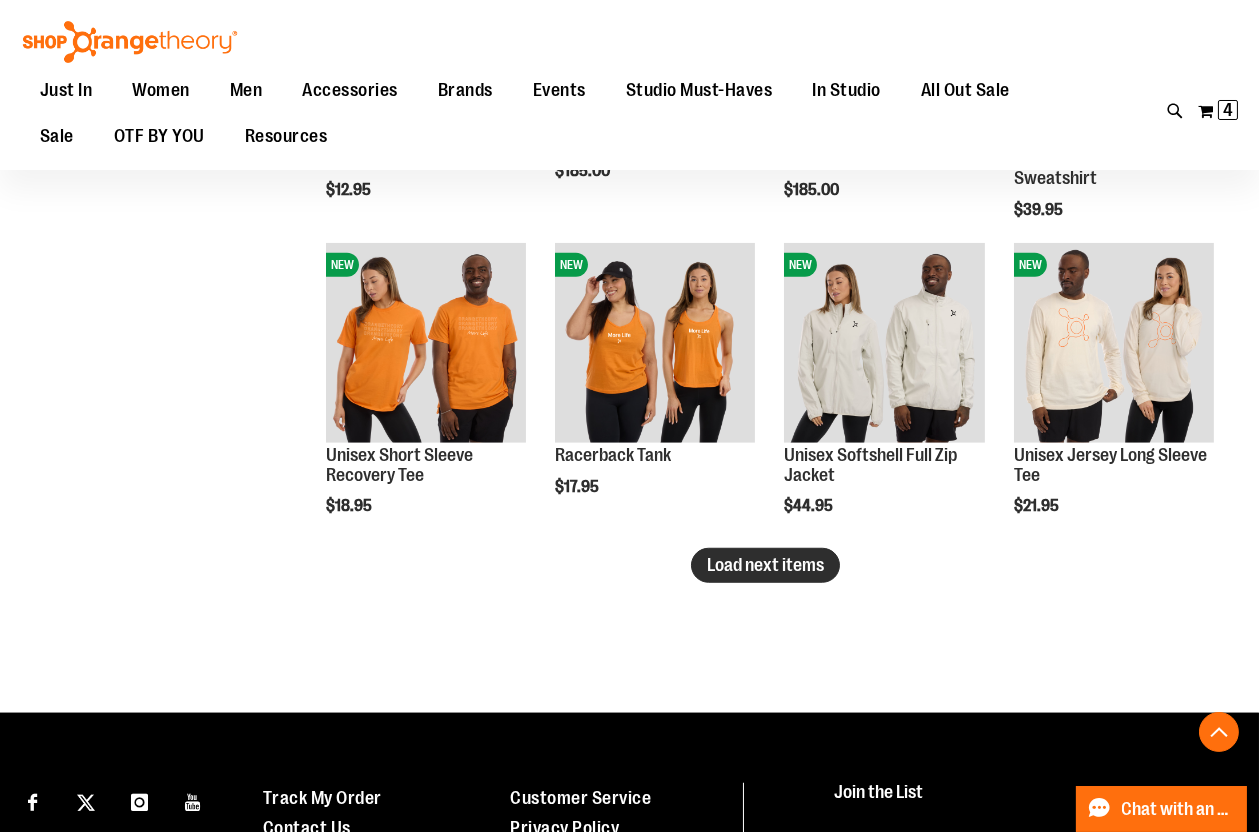 click on "Load next items" at bounding box center (765, 565) 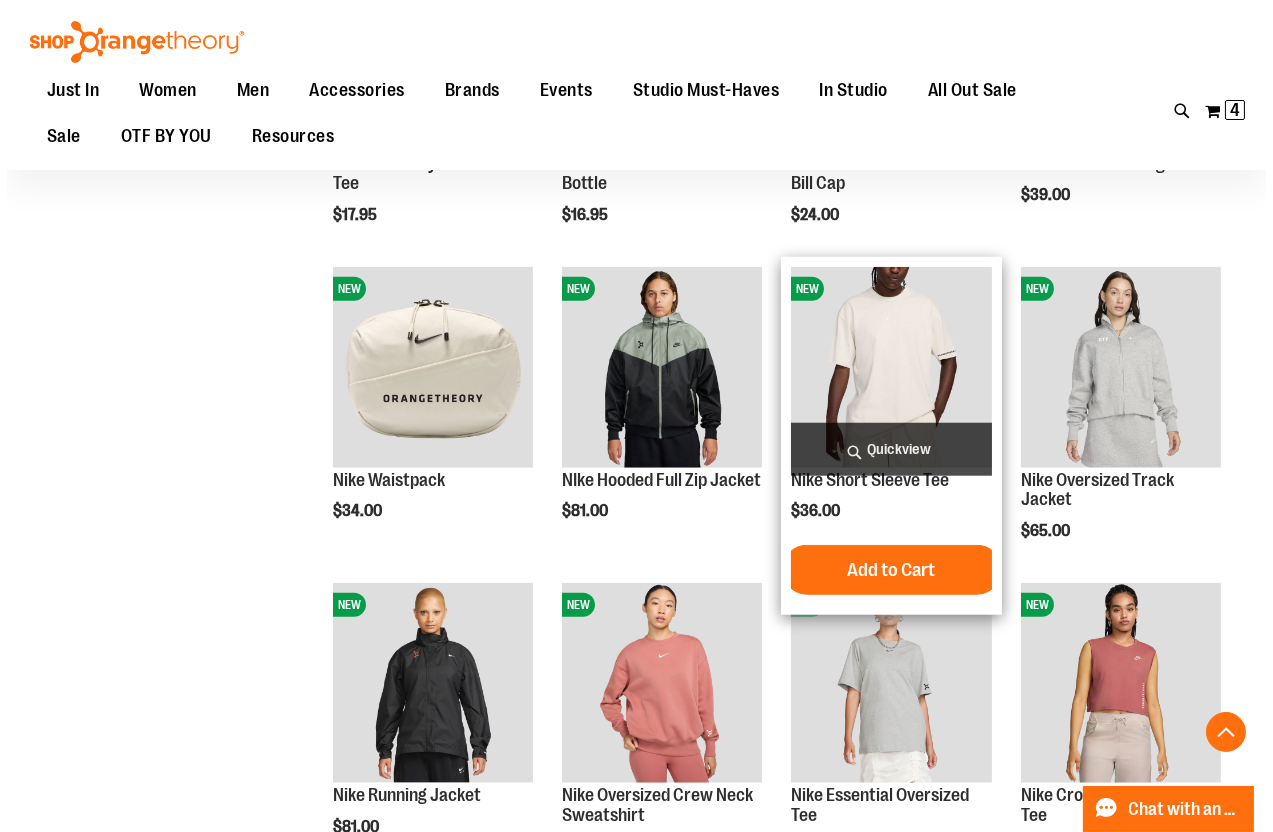 scroll, scrollTop: 3363, scrollLeft: 0, axis: vertical 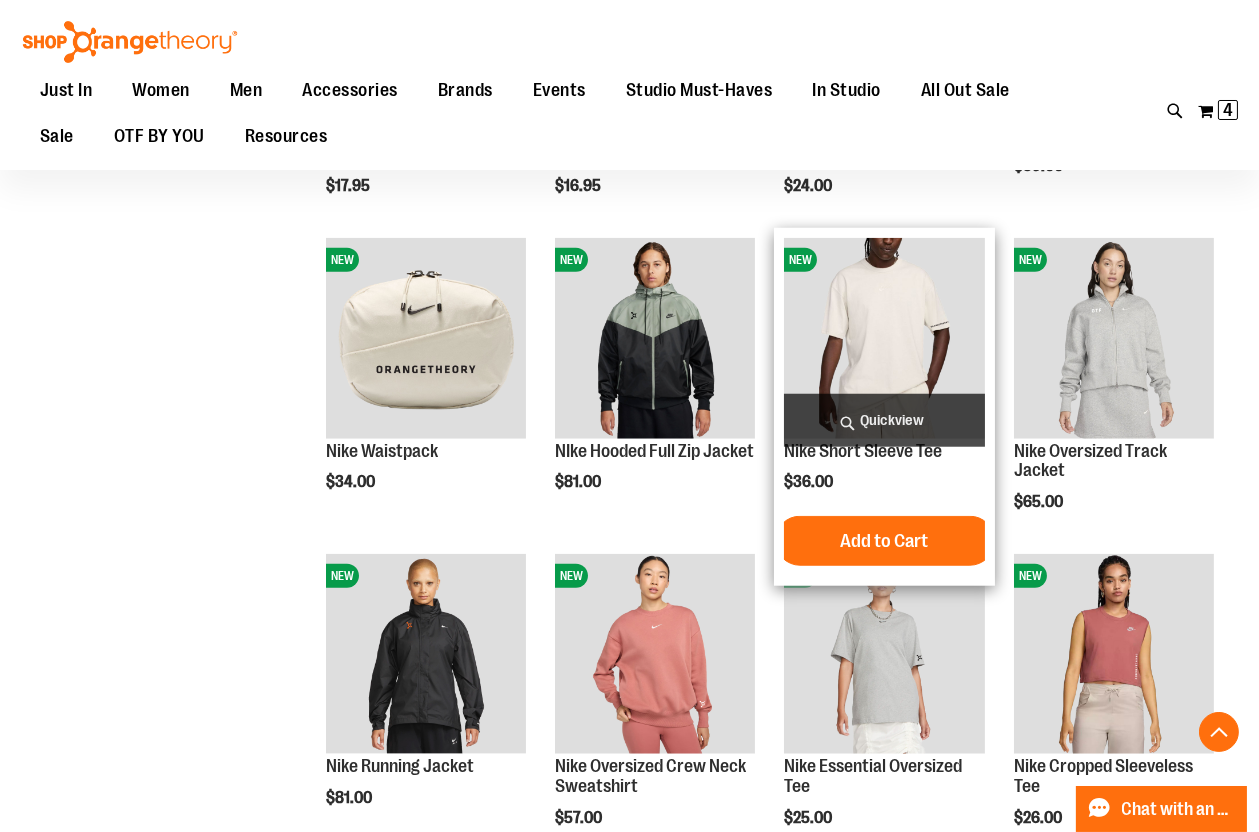 click on "Quickview" at bounding box center [884, 420] 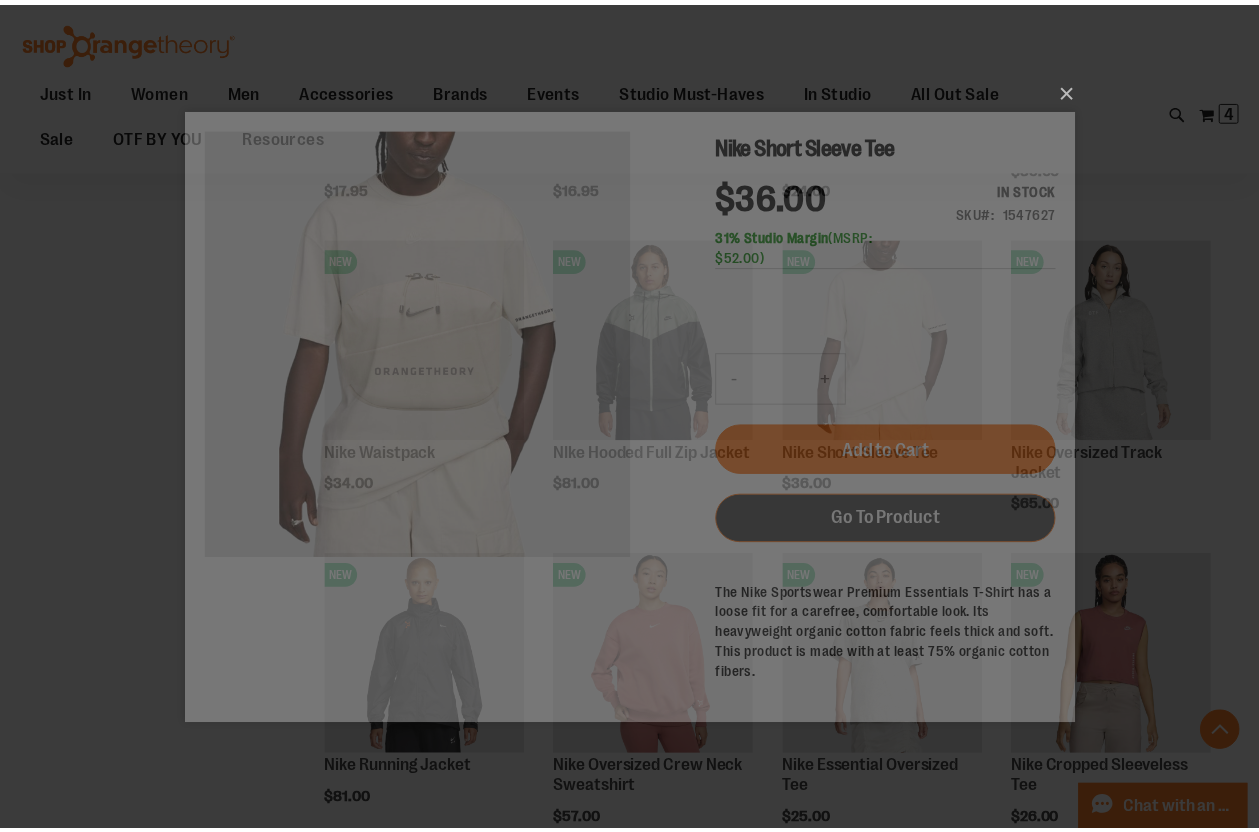 scroll, scrollTop: 0, scrollLeft: 0, axis: both 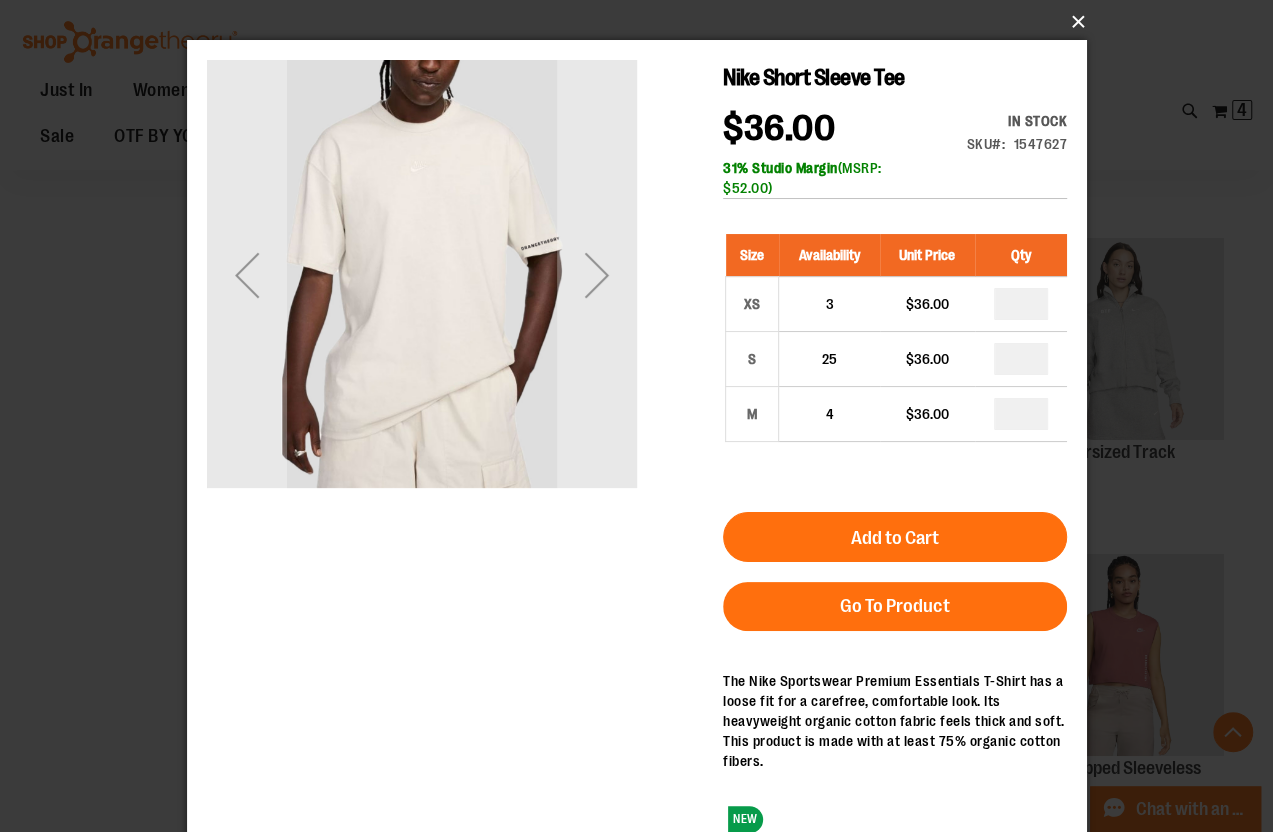 click on "×" at bounding box center [643, 22] 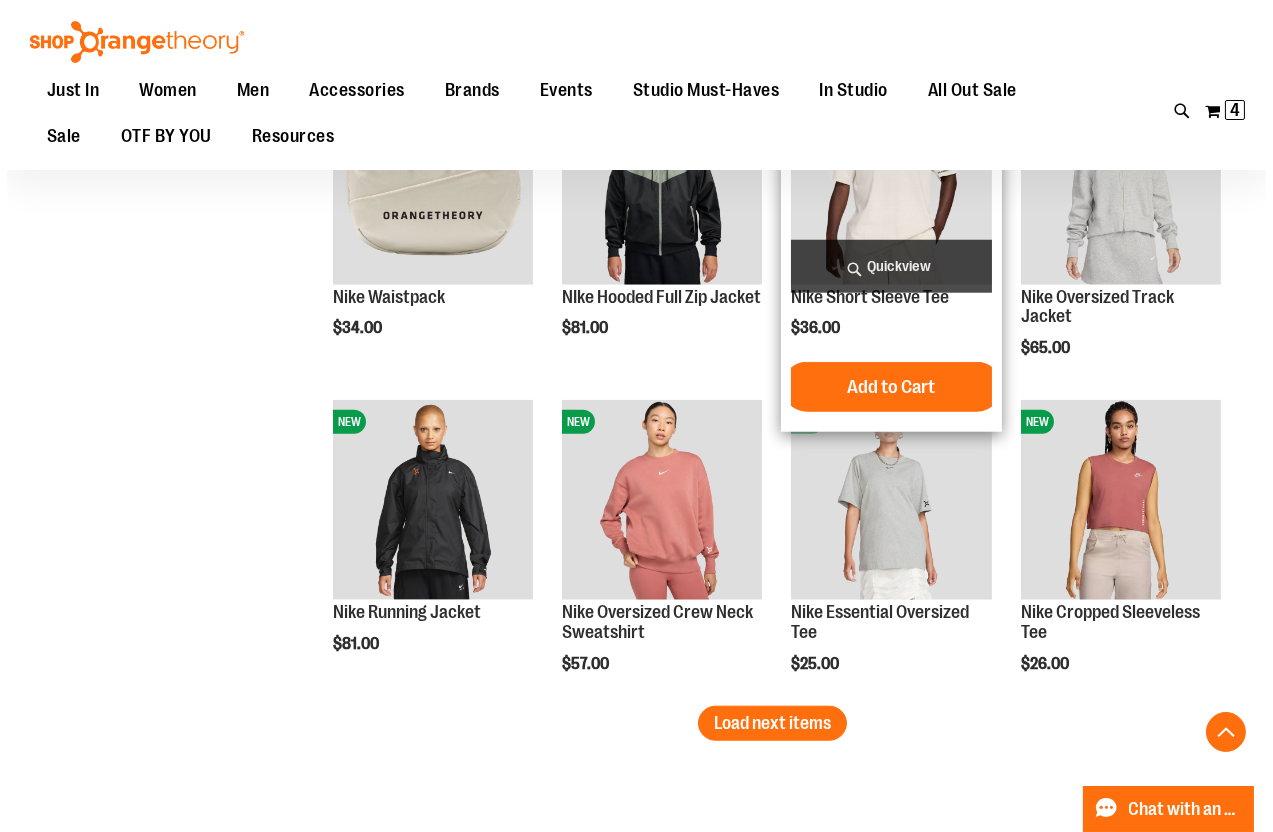 scroll, scrollTop: 3545, scrollLeft: 0, axis: vertical 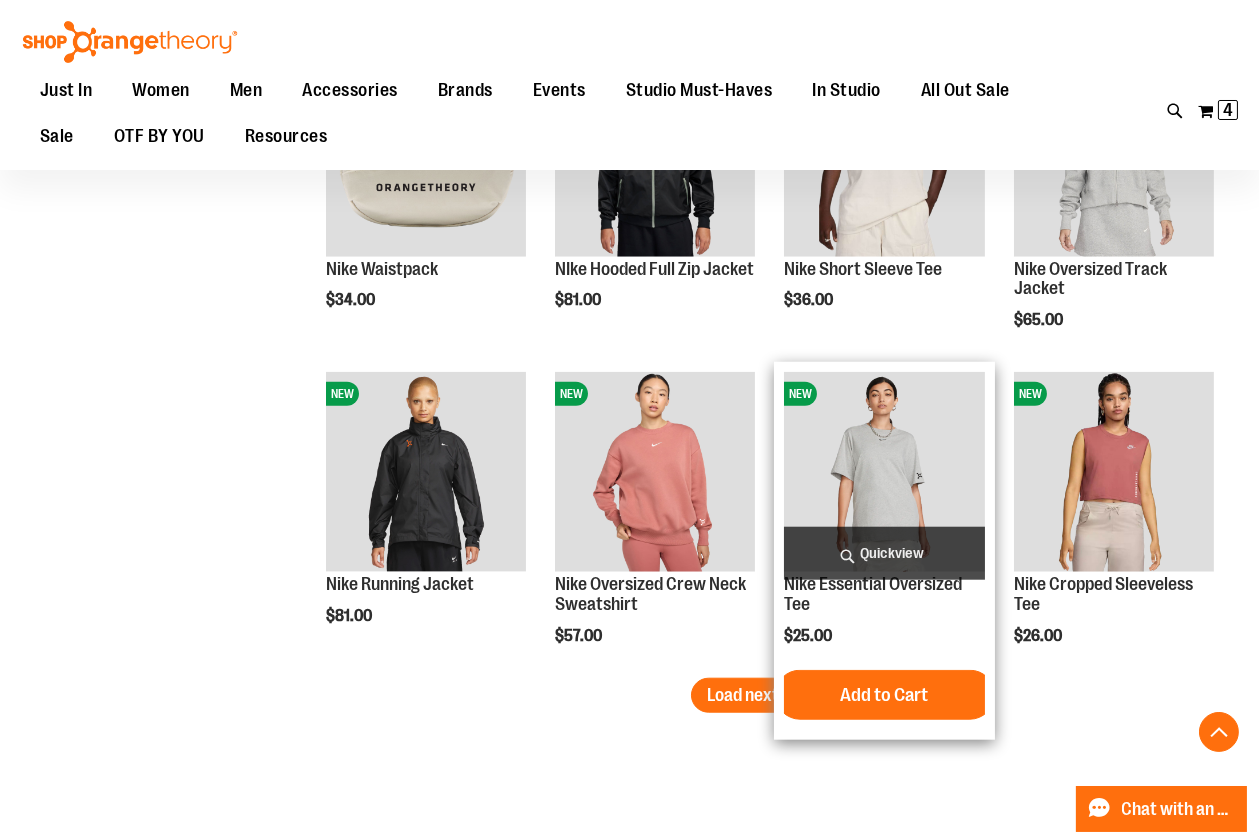 click on "Quickview" at bounding box center [884, 553] 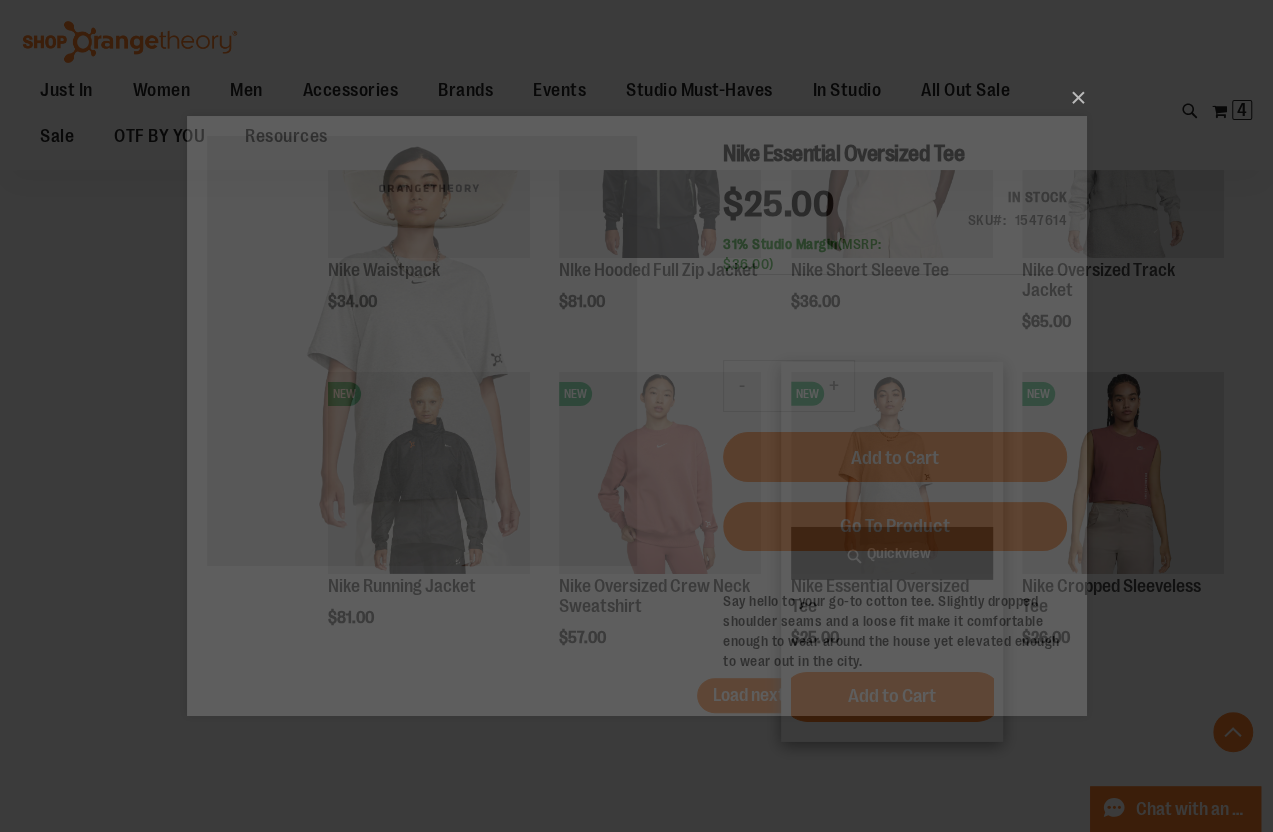scroll, scrollTop: 0, scrollLeft: 0, axis: both 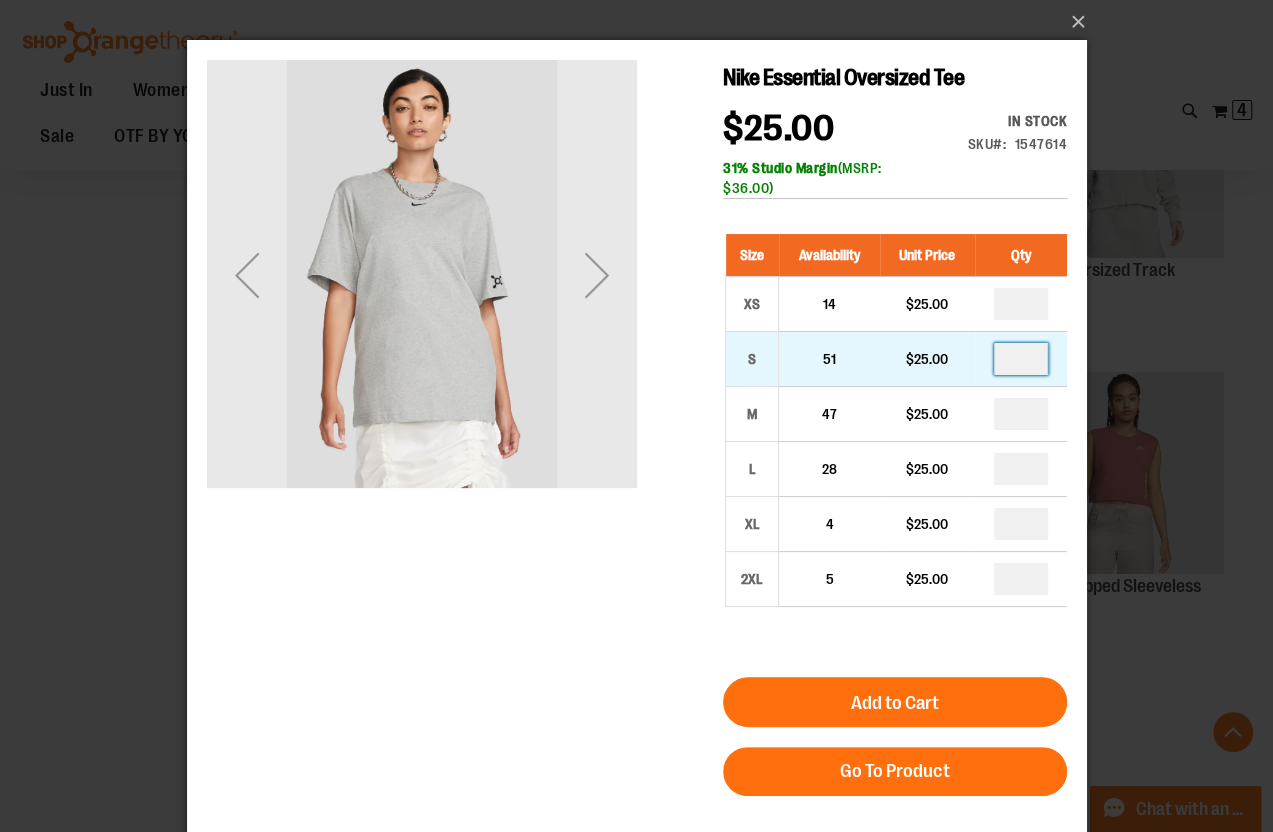 click at bounding box center (1020, 359) 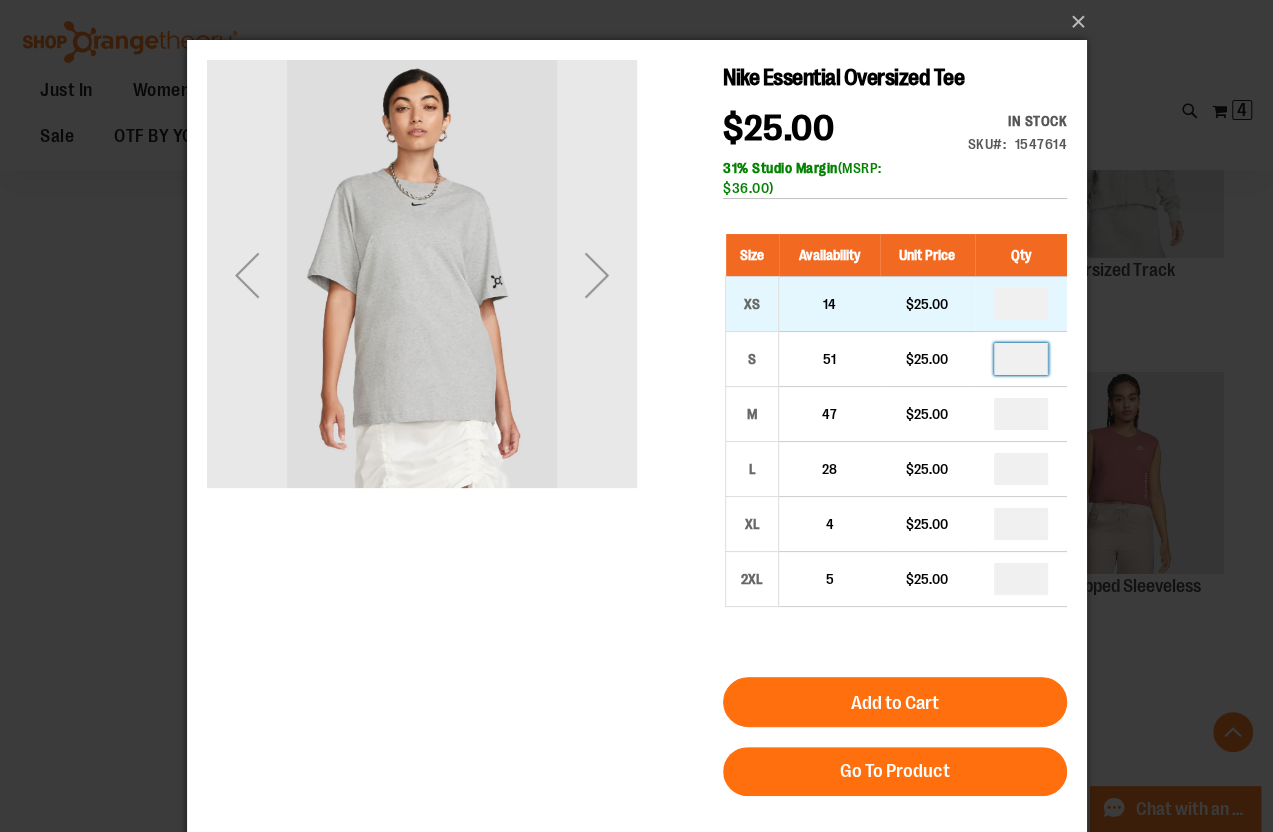 type on "*" 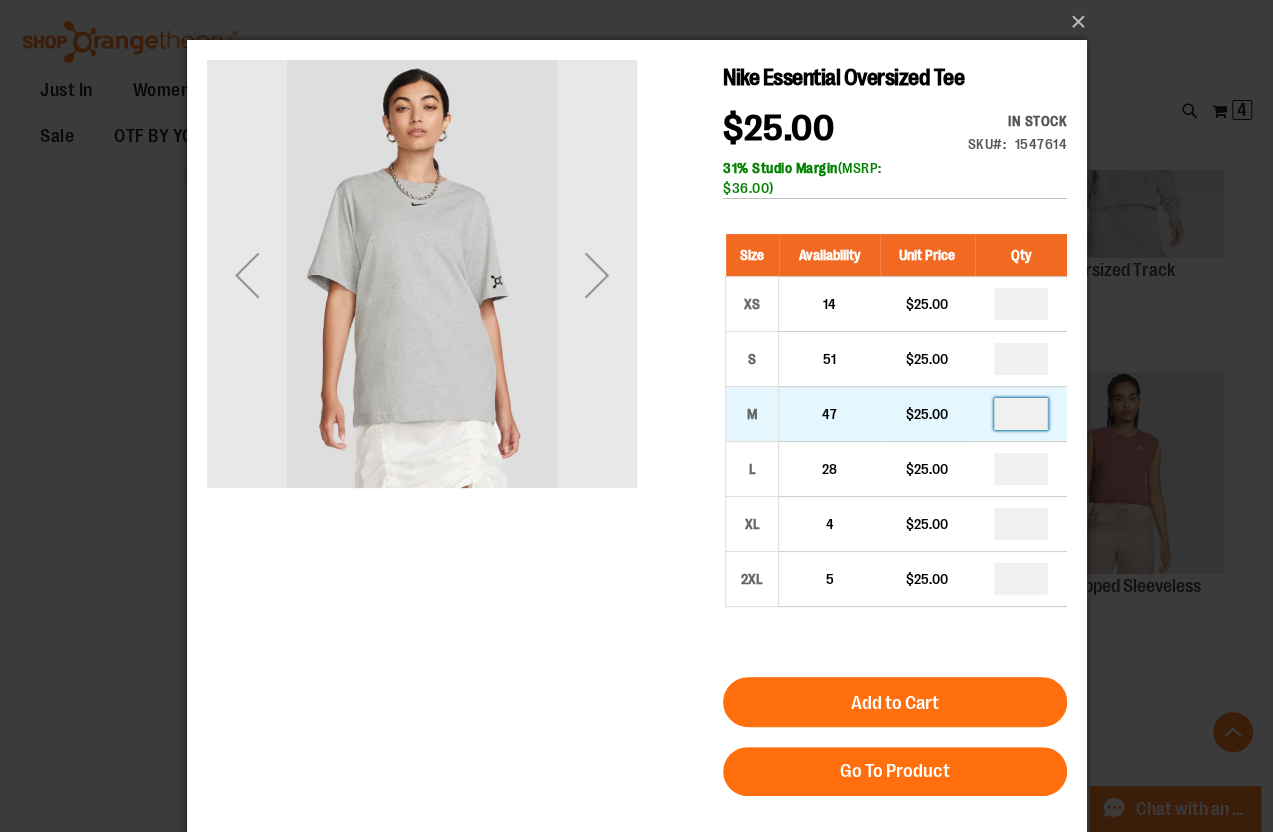 click at bounding box center (1020, 414) 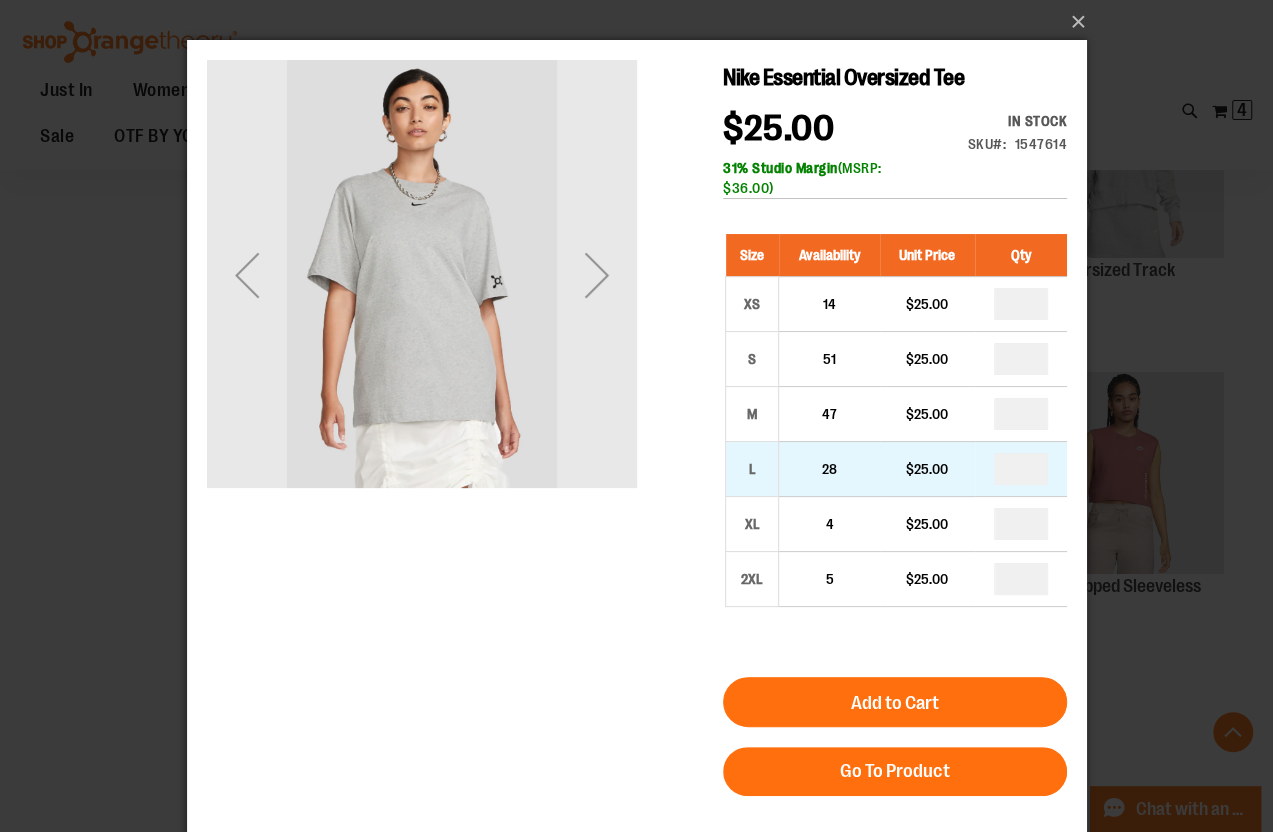 type on "*" 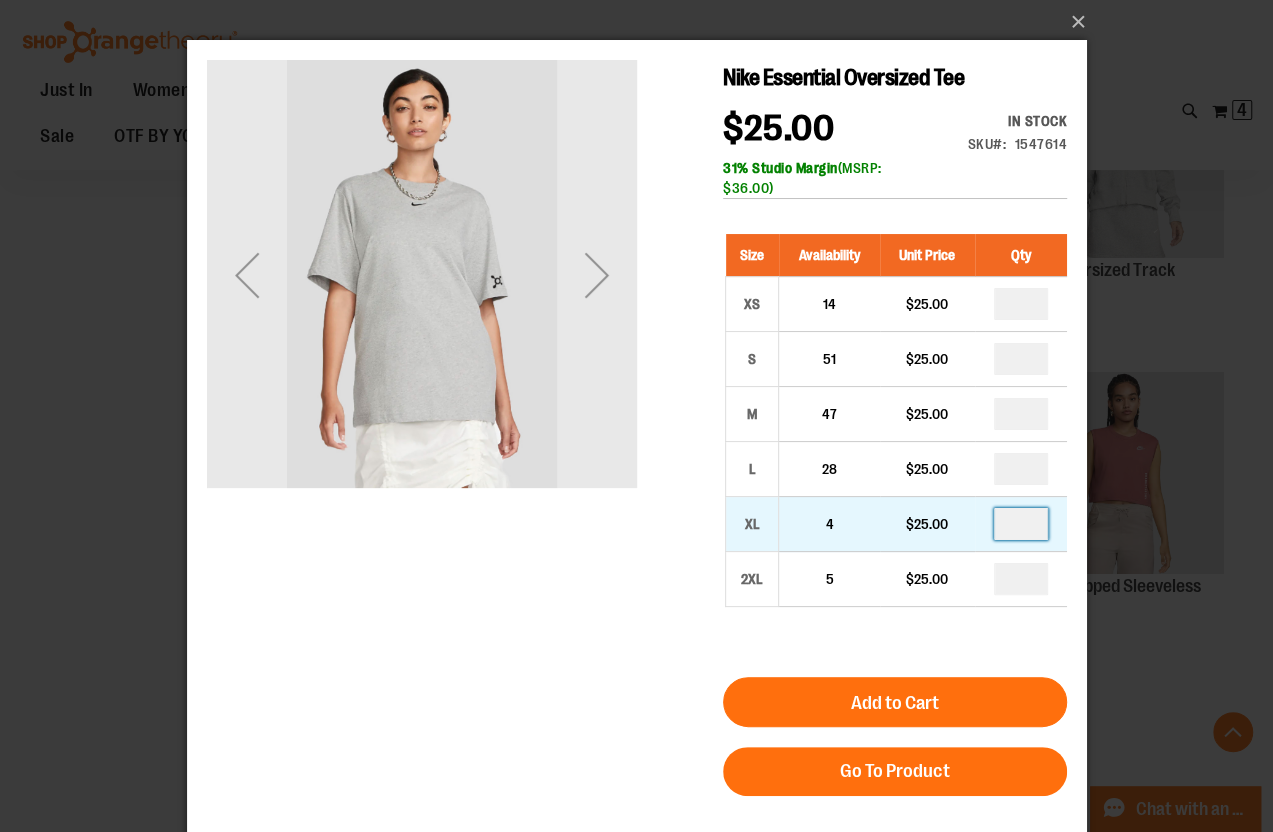 click at bounding box center (1020, 524) 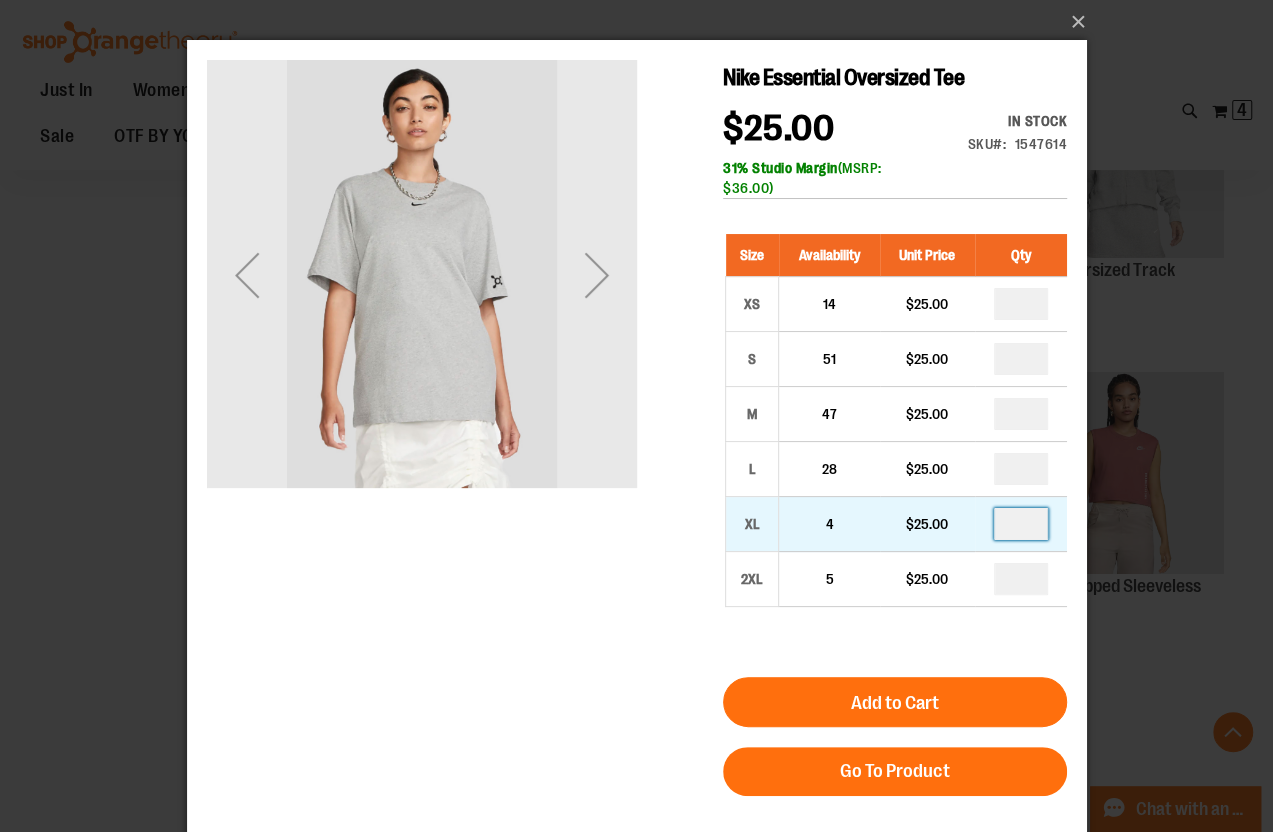 type on "*" 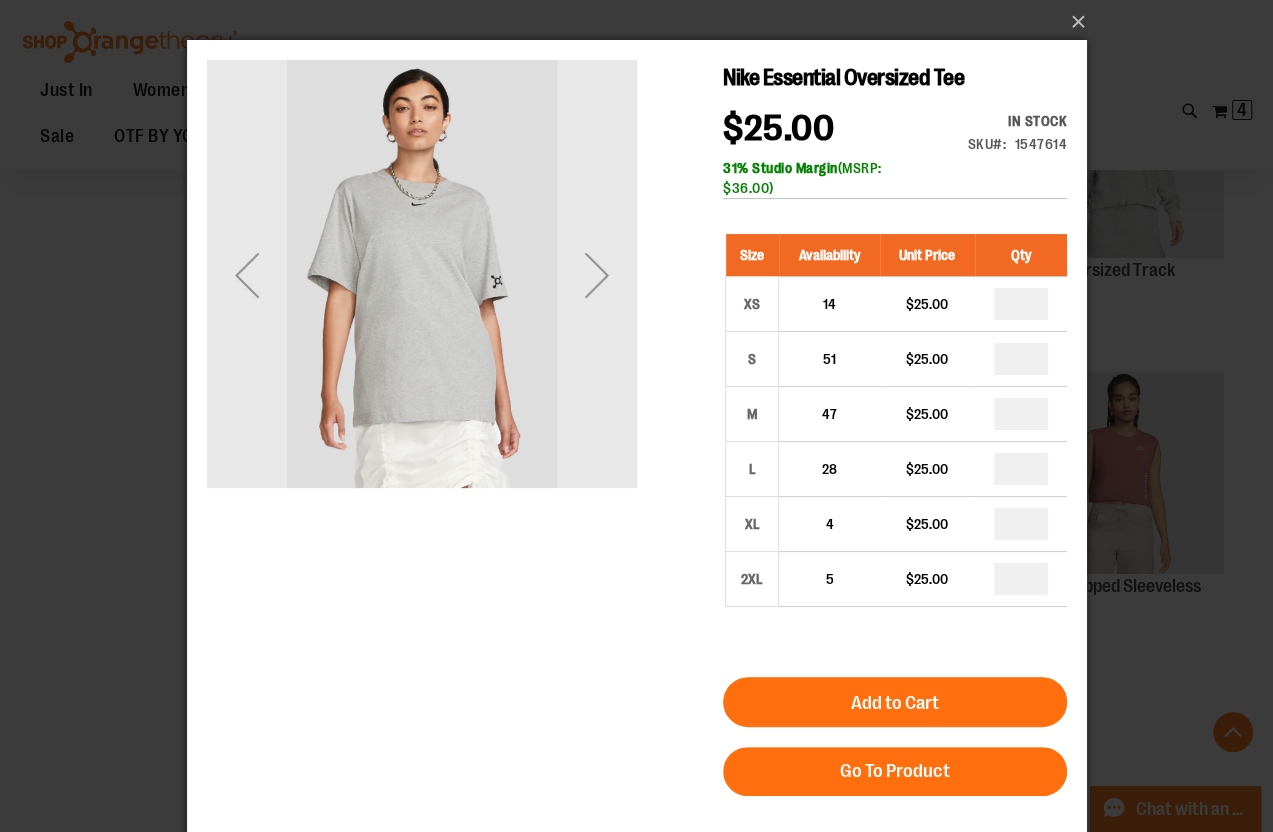 click on "Add to Cart" at bounding box center [894, 702] 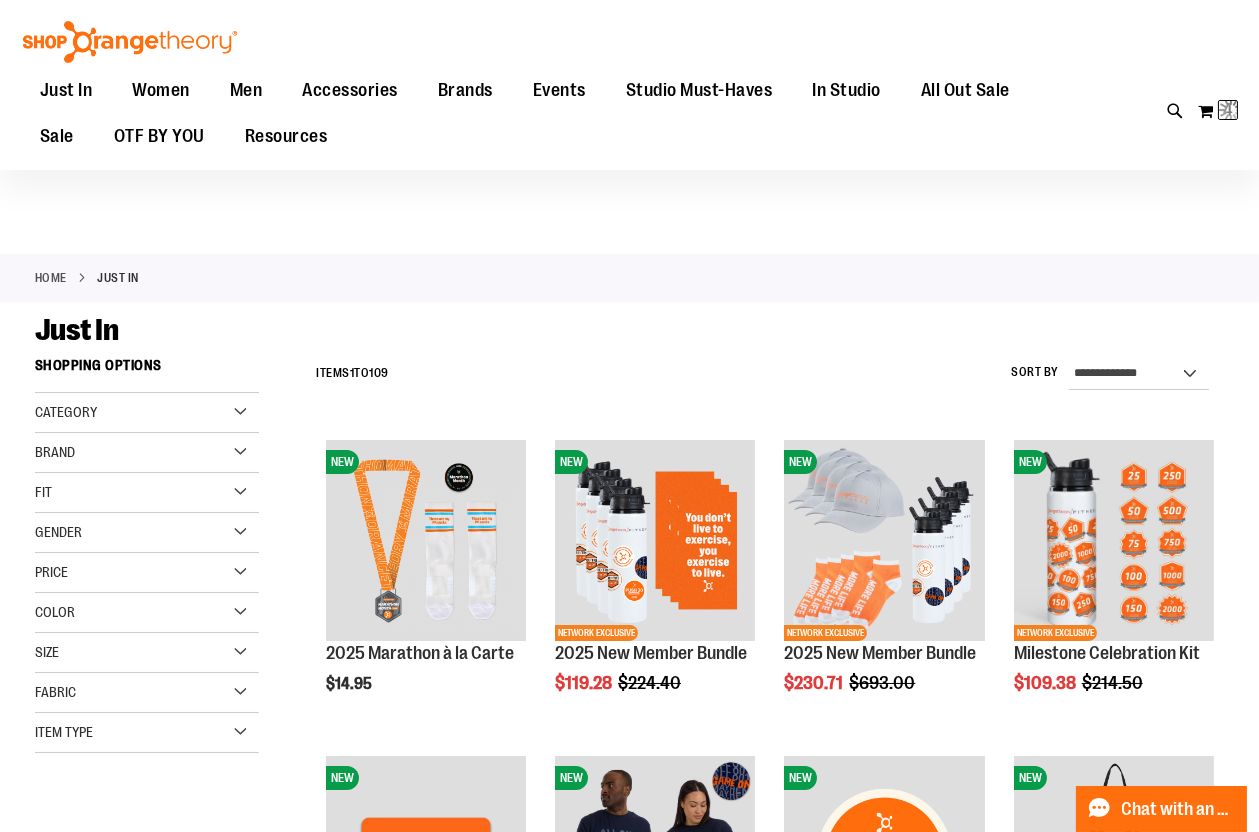 scroll, scrollTop: 0, scrollLeft: 0, axis: both 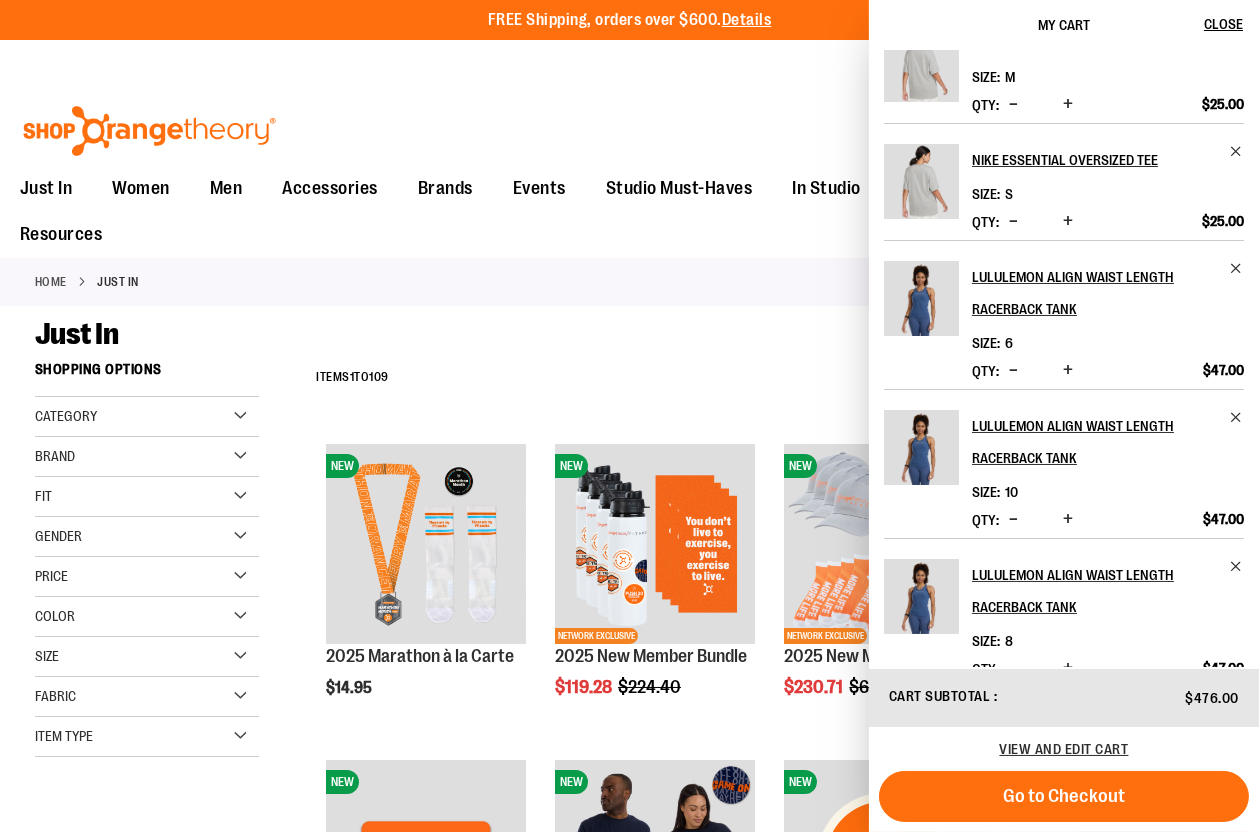 click on "lululemon Align Waist Length Racerback Tank
Size
6
Qty *" at bounding box center [1064, 314] 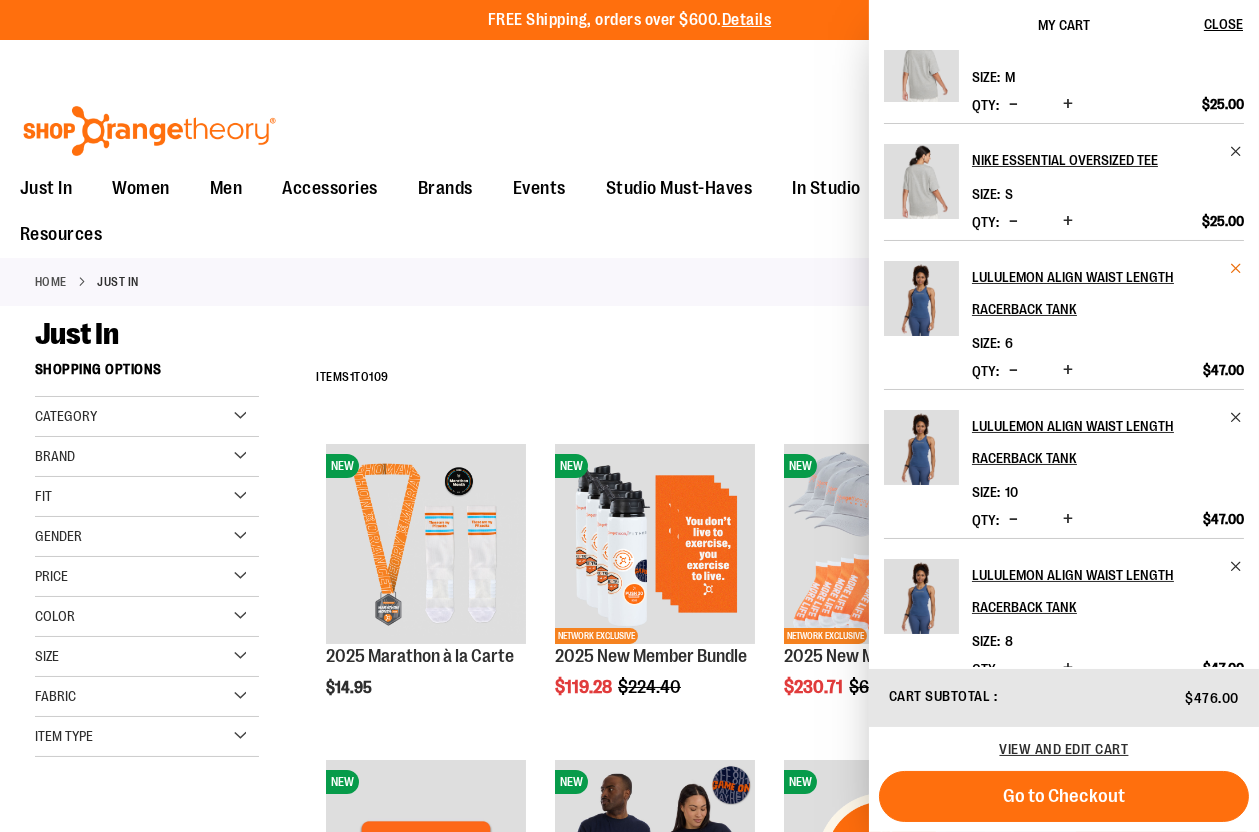 click at bounding box center (1236, 268) 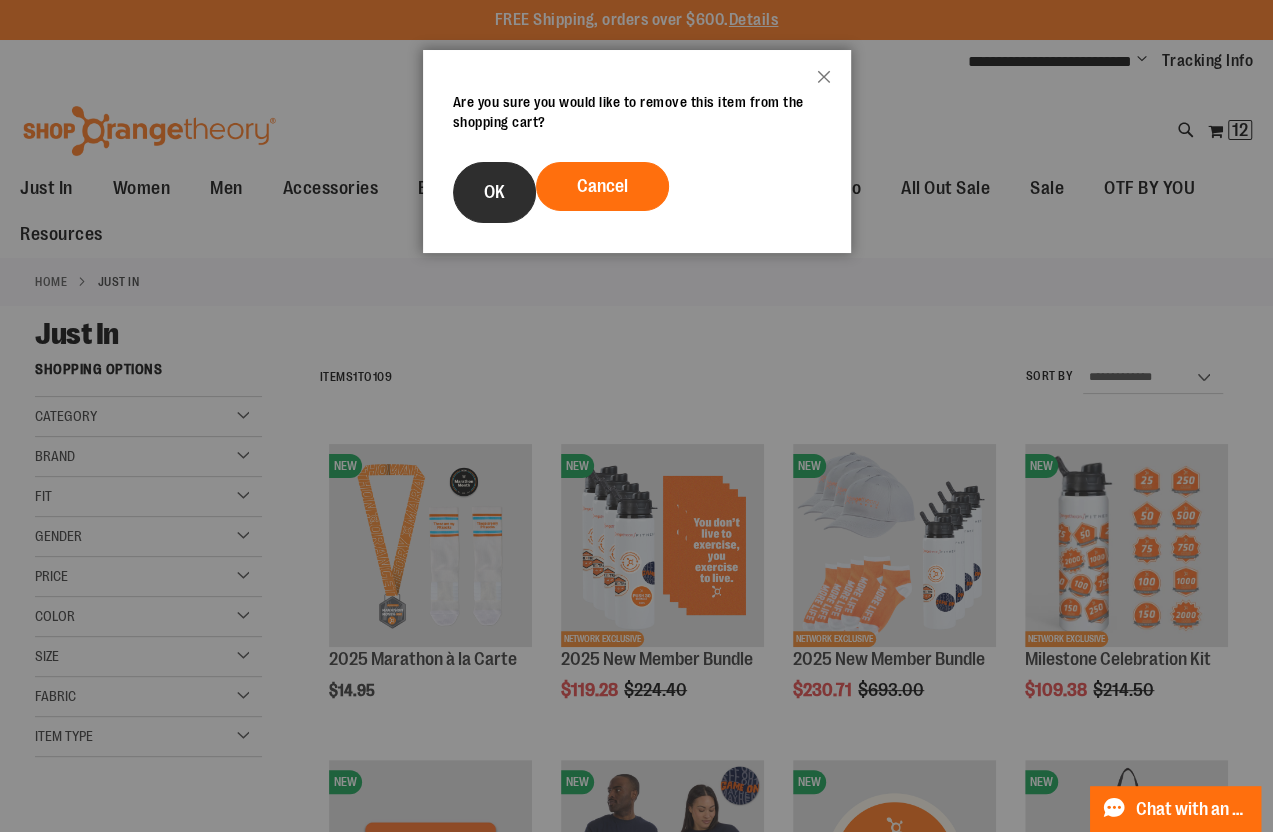 click on "OK" at bounding box center (494, 192) 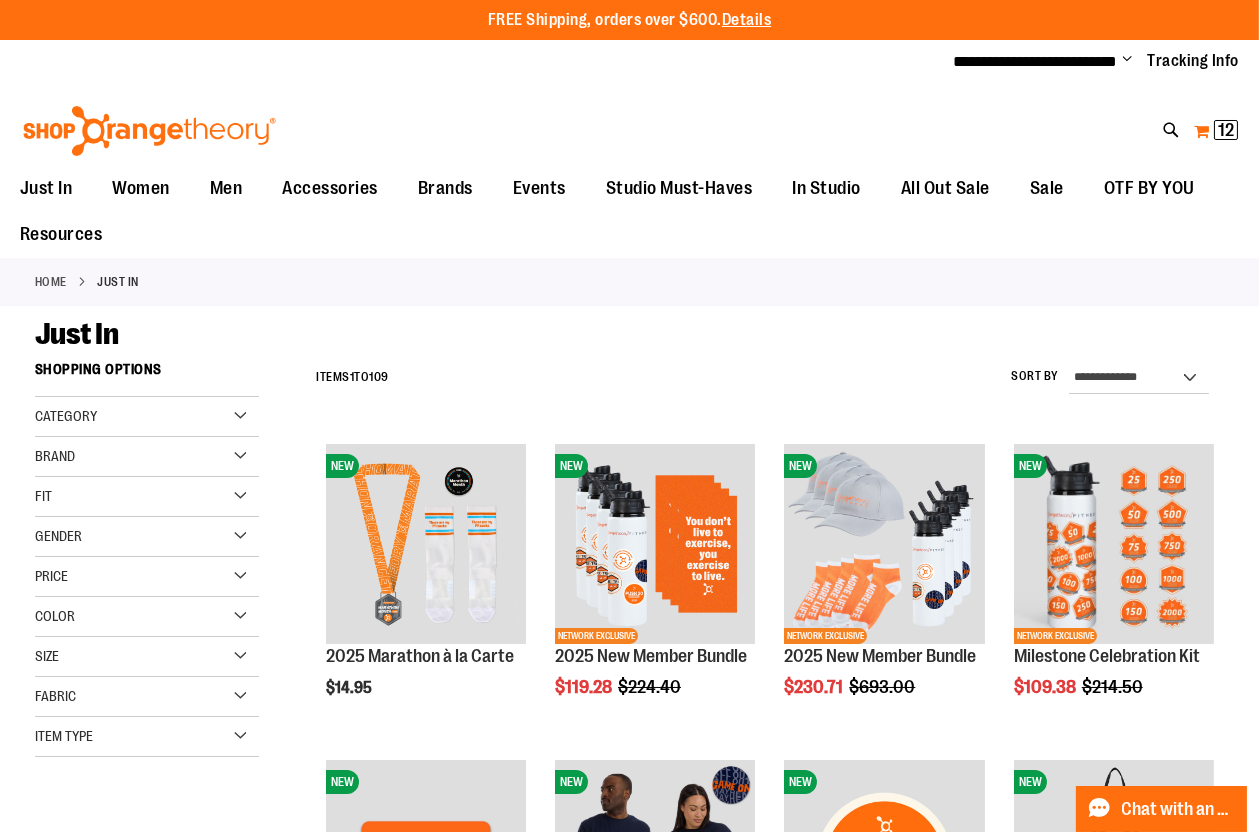 click on "My Cart
12
12
items" at bounding box center [1216, 131] 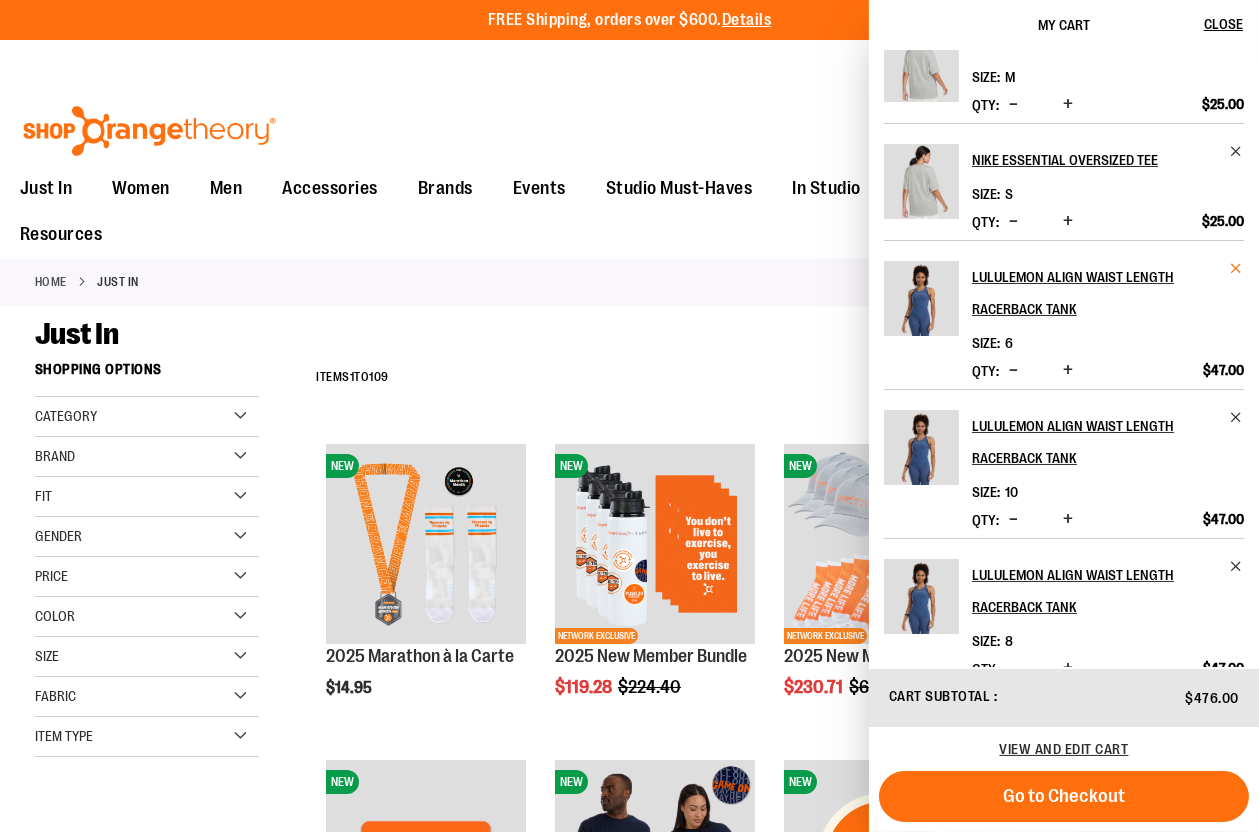 click at bounding box center [1236, 268] 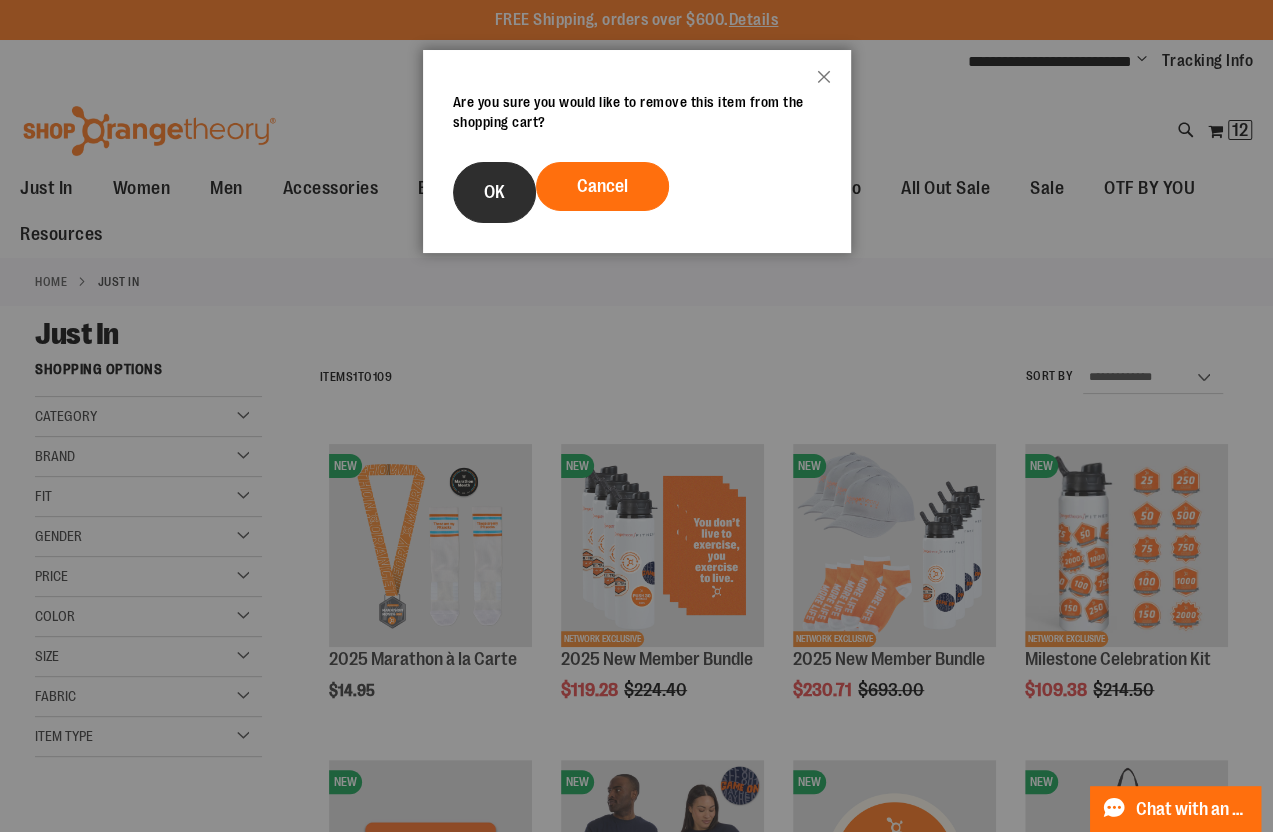 click on "OK" at bounding box center [494, 192] 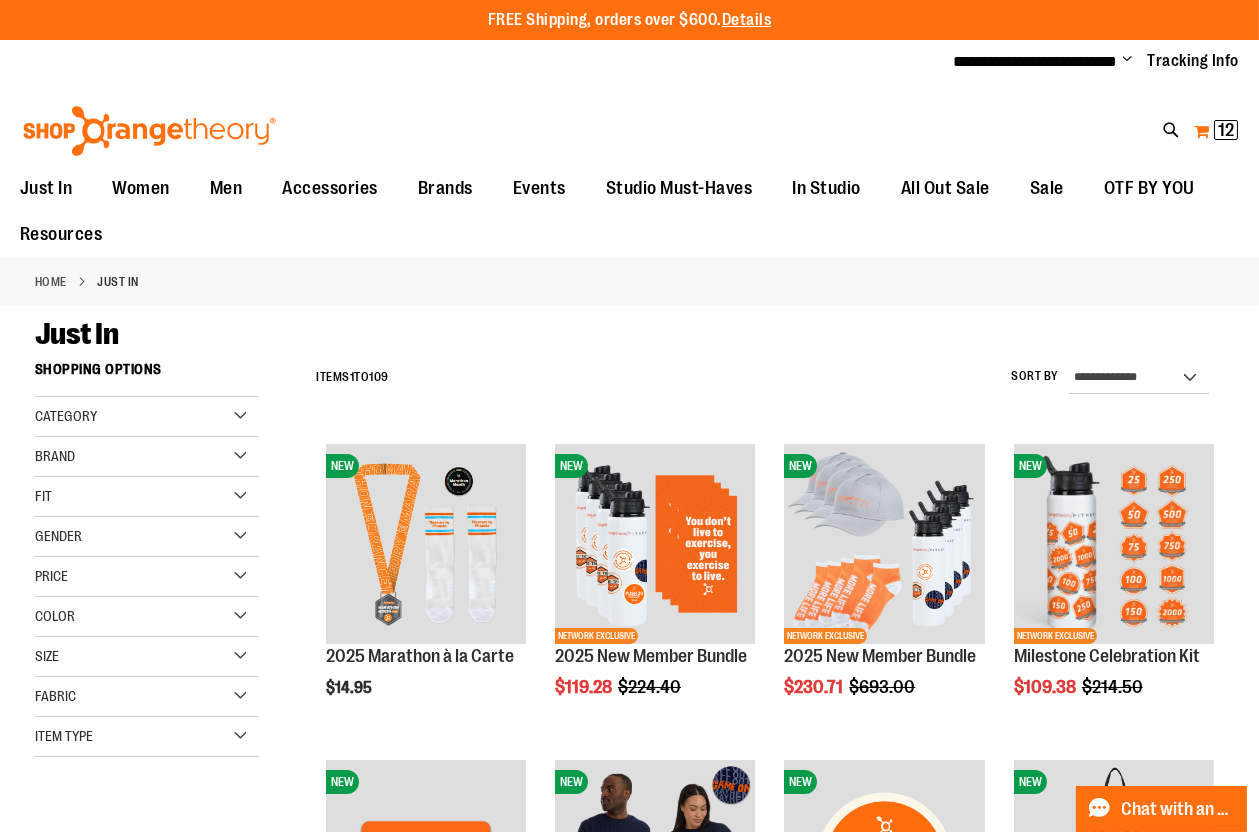 click on "My Cart
12
12
items" at bounding box center [1216, 131] 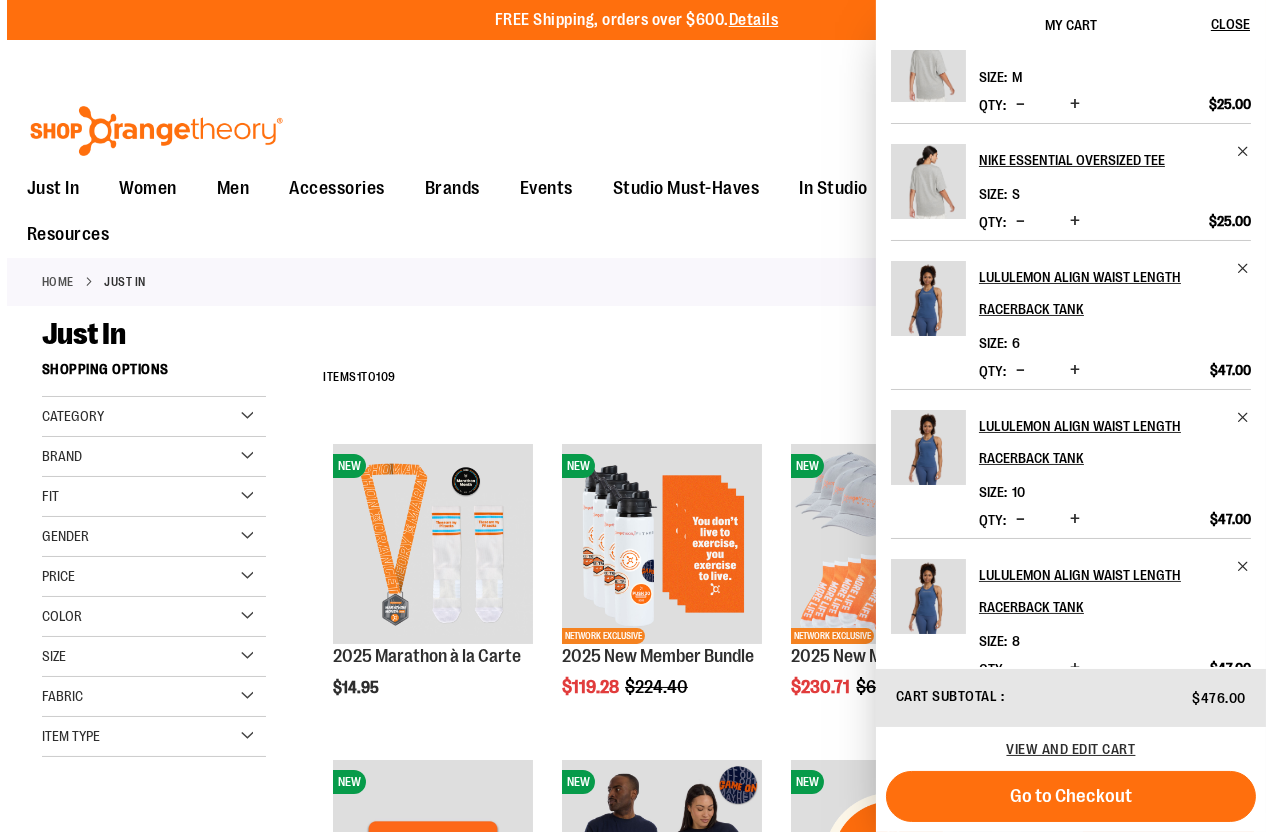 scroll, scrollTop: 363, scrollLeft: 0, axis: vertical 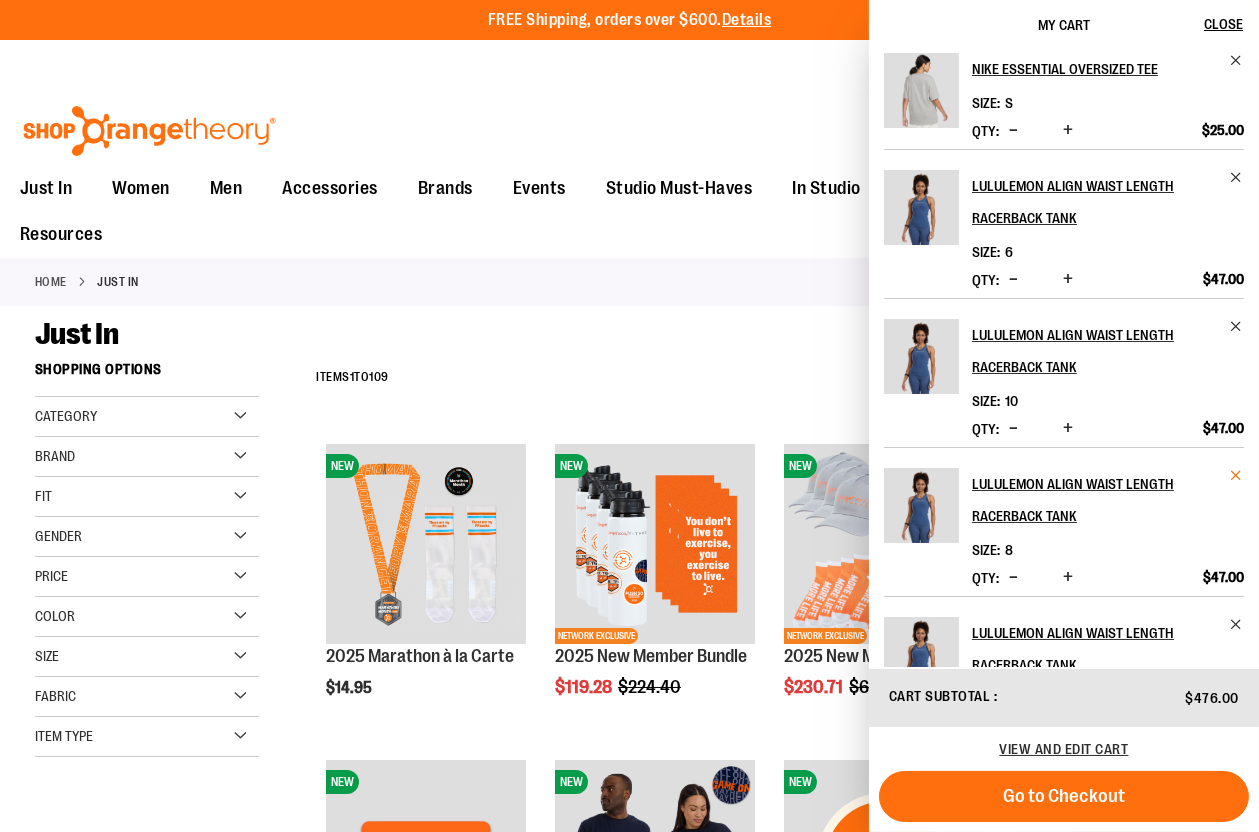 click at bounding box center (1236, 475) 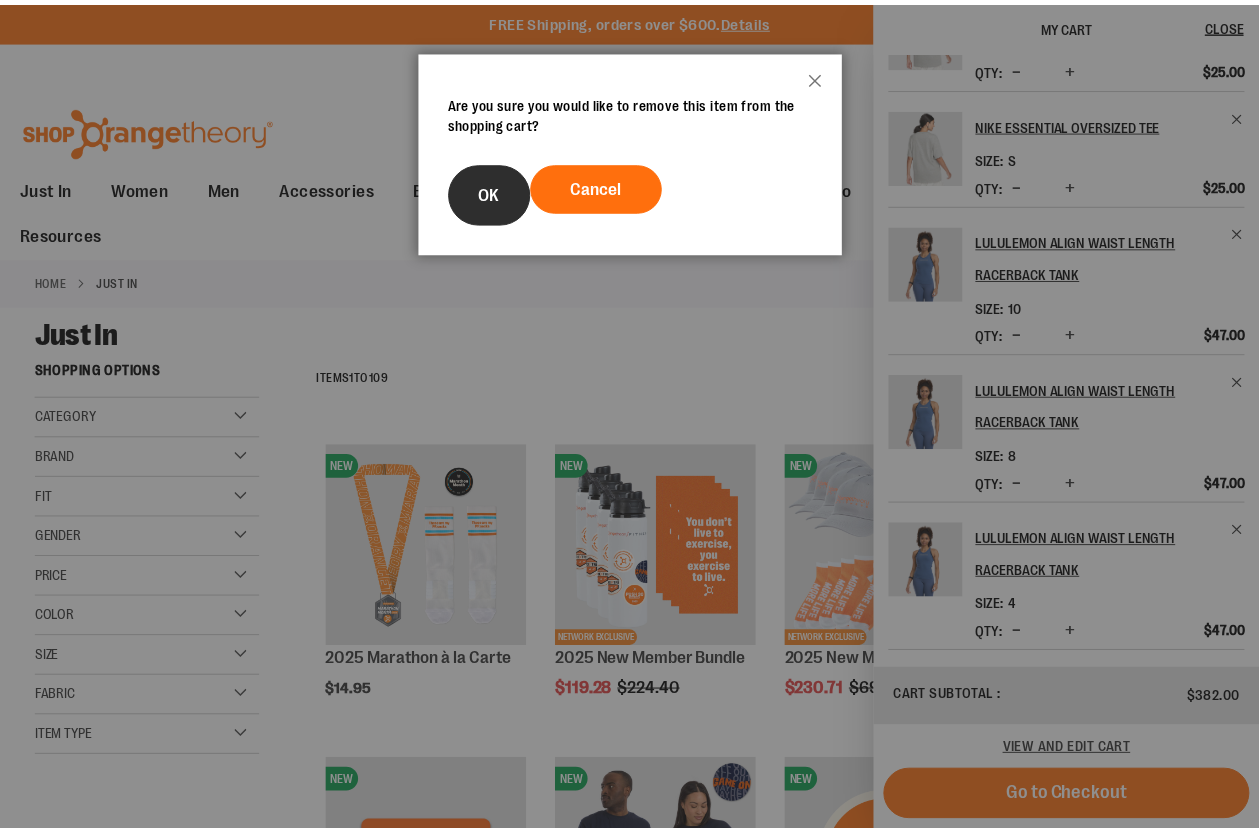 scroll, scrollTop: 0, scrollLeft: 0, axis: both 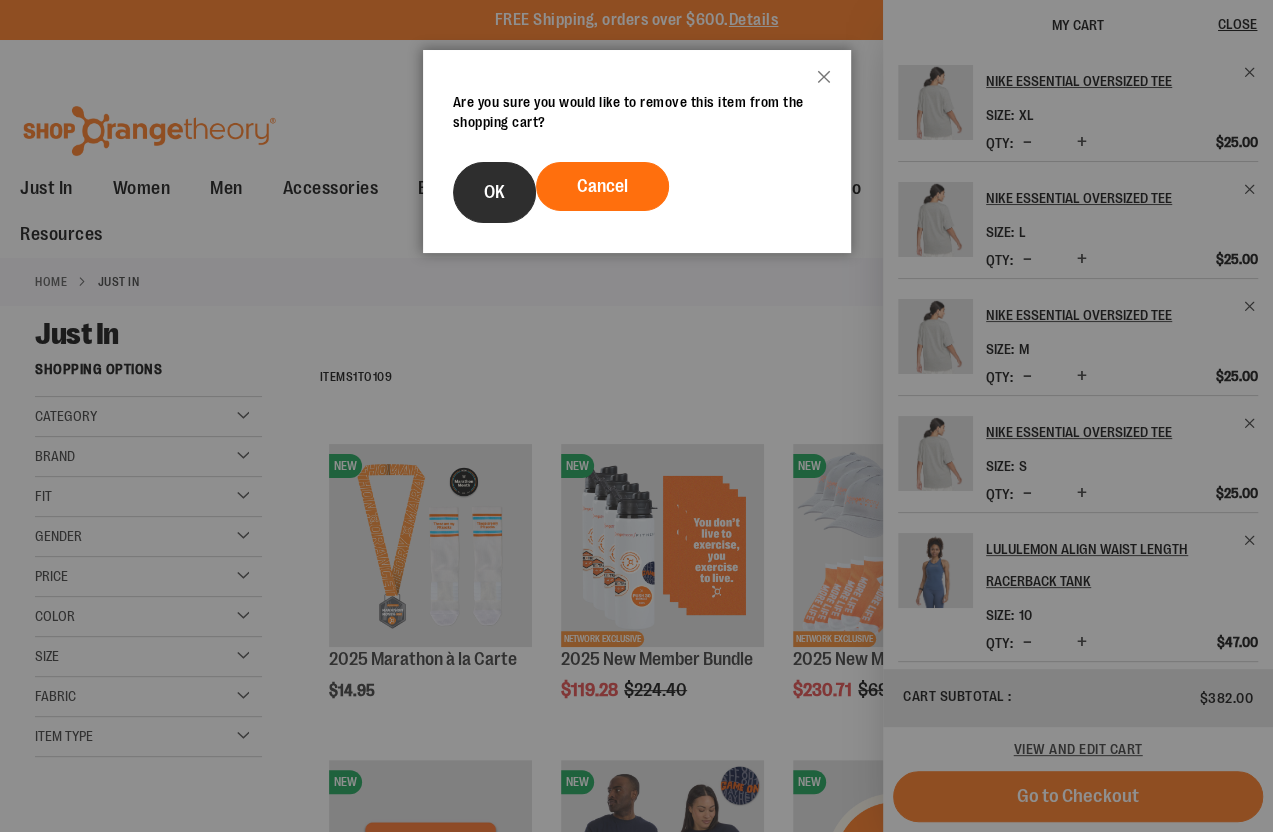 click on "OK" at bounding box center (494, 192) 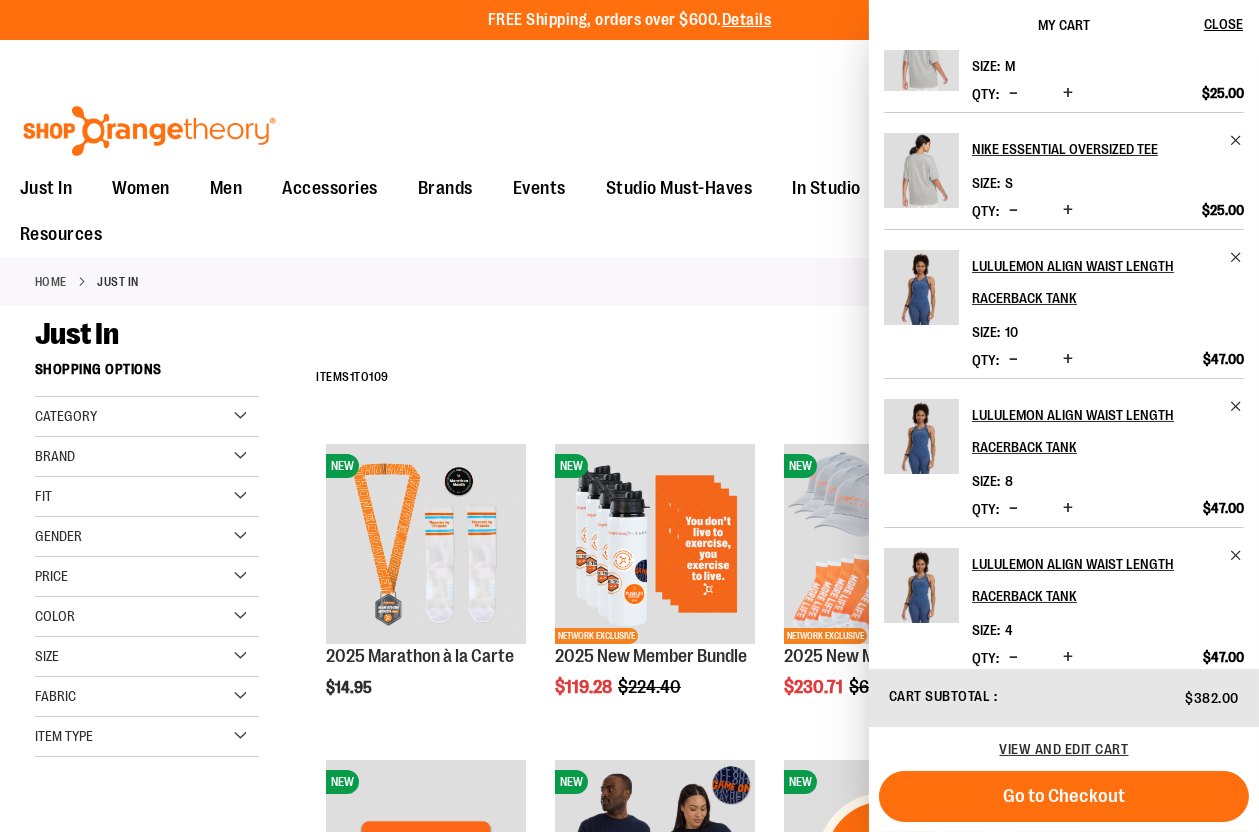 scroll, scrollTop: 310, scrollLeft: 0, axis: vertical 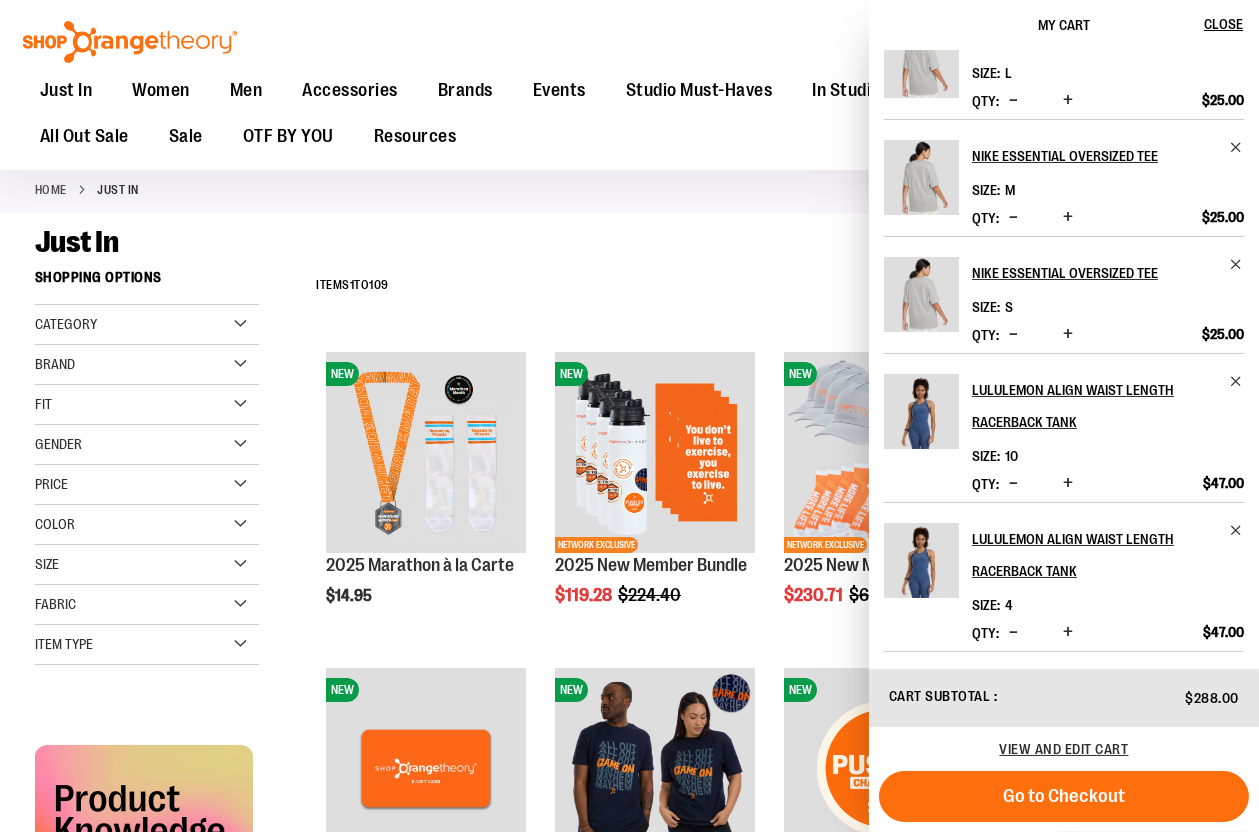click on "Qty
*
Update" at bounding box center [1025, 484] 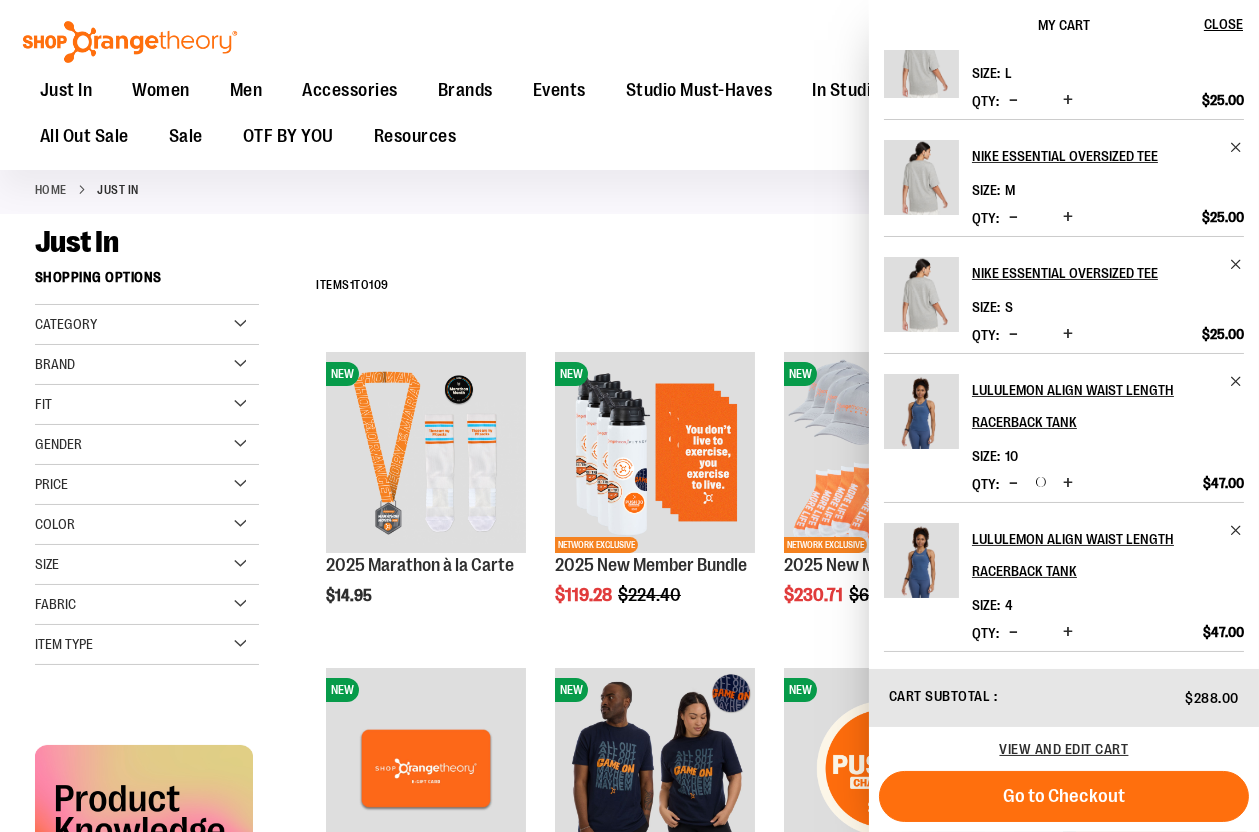 scroll, scrollTop: 0, scrollLeft: 0, axis: both 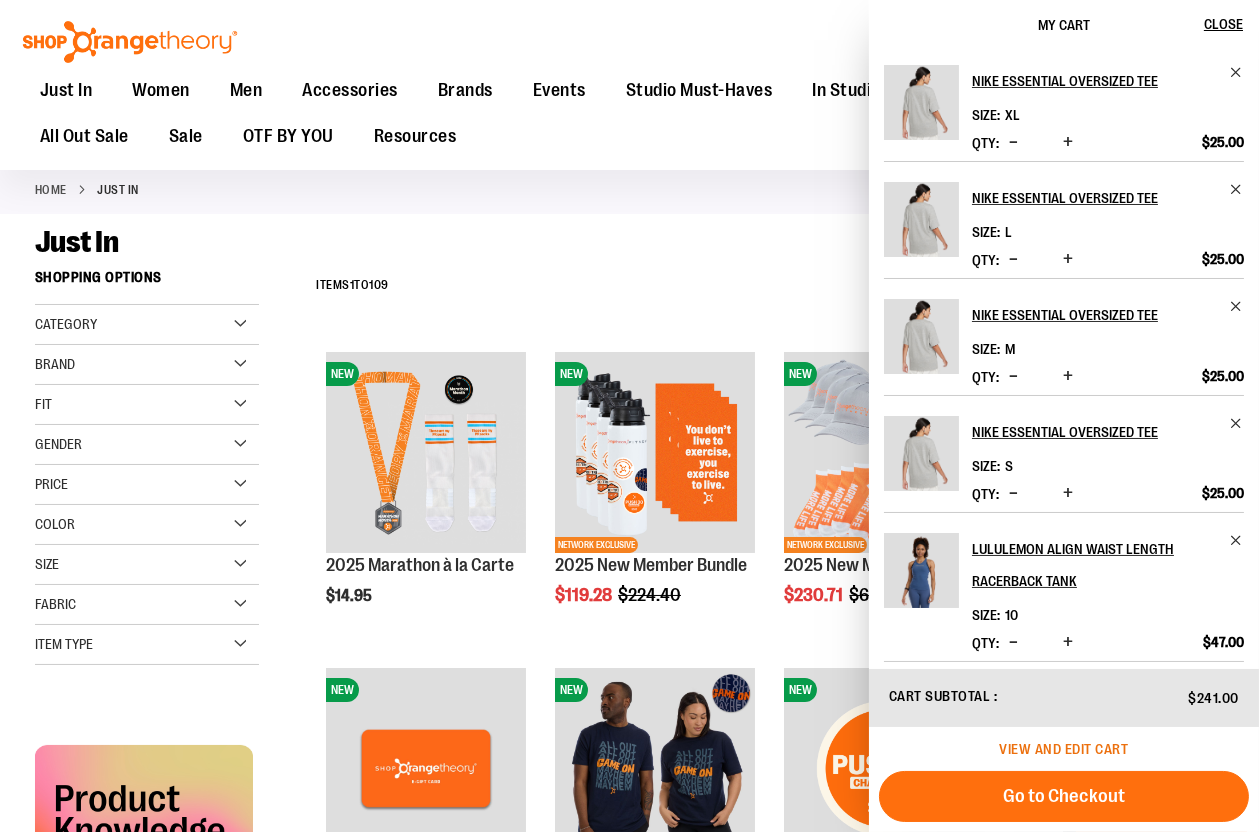 click on "View and edit cart" at bounding box center (1064, 749) 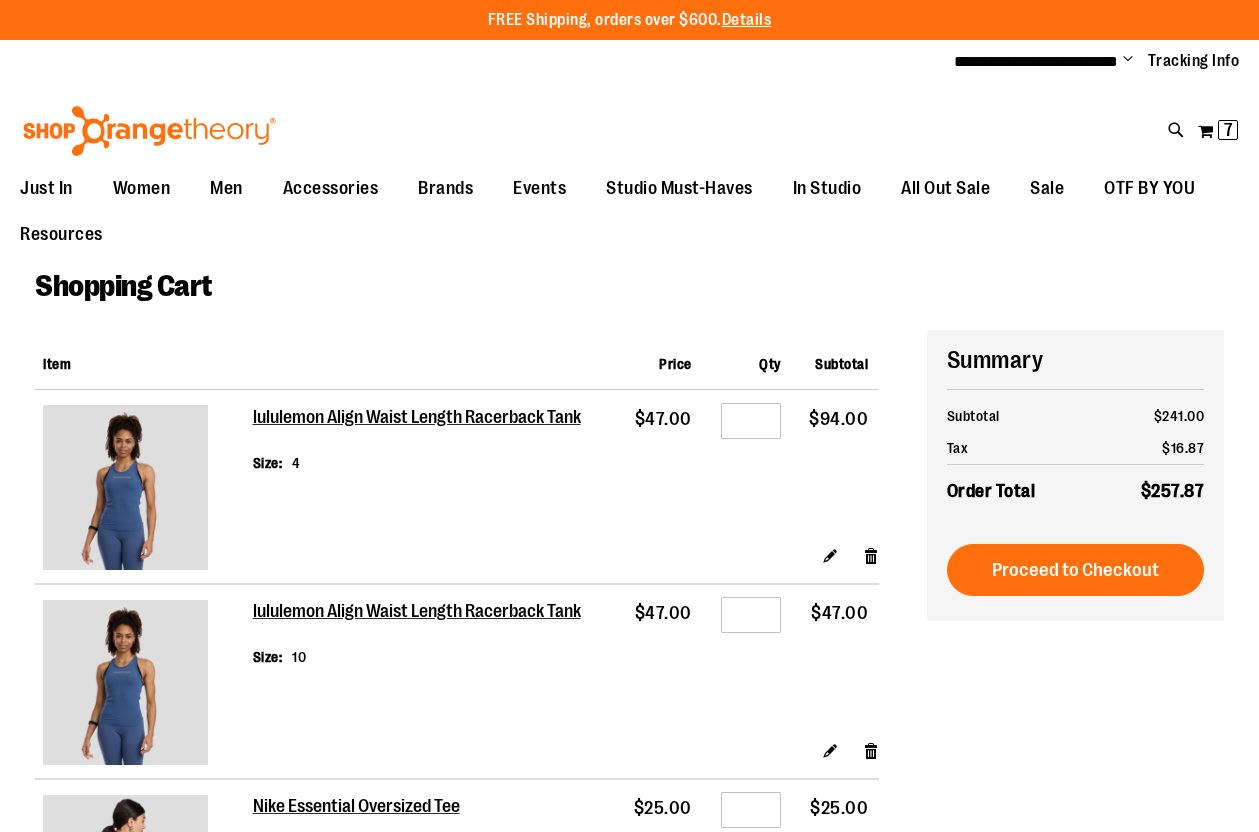 scroll, scrollTop: 0, scrollLeft: 0, axis: both 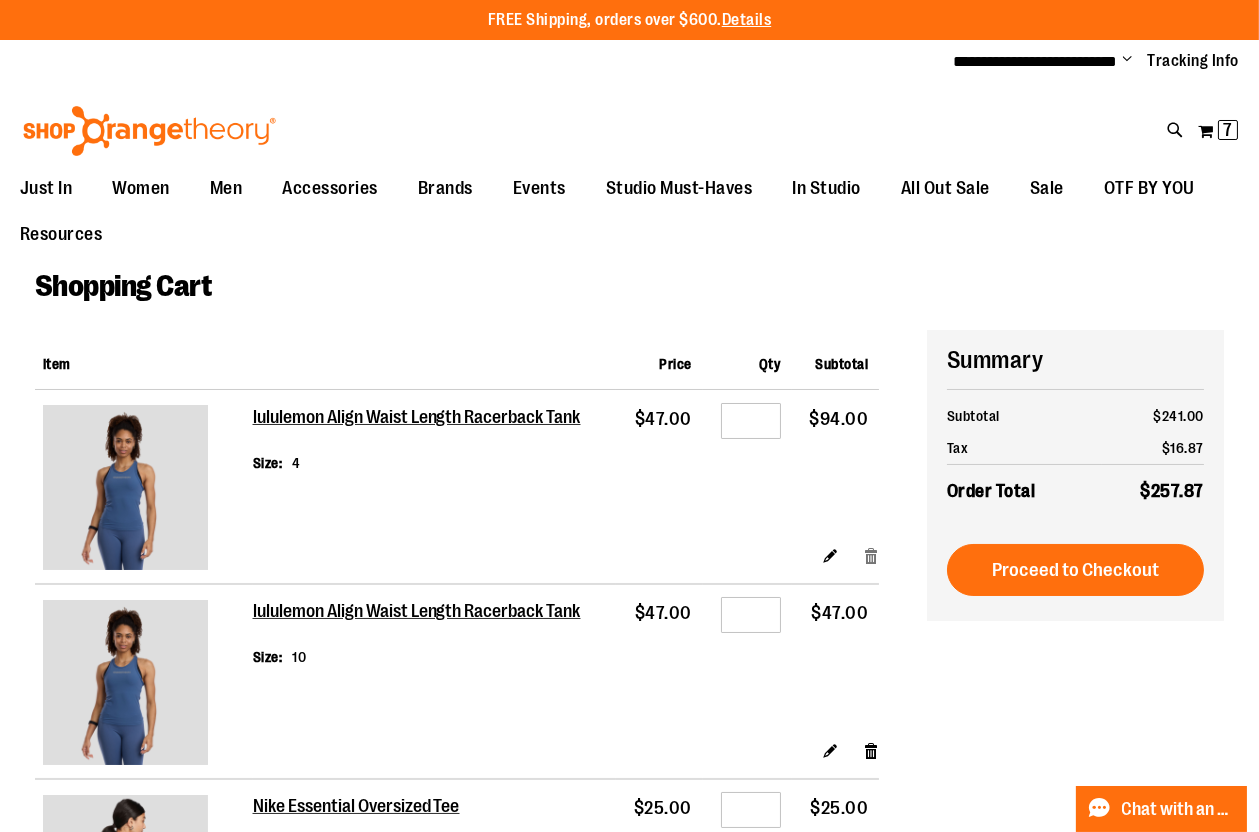 type on "**********" 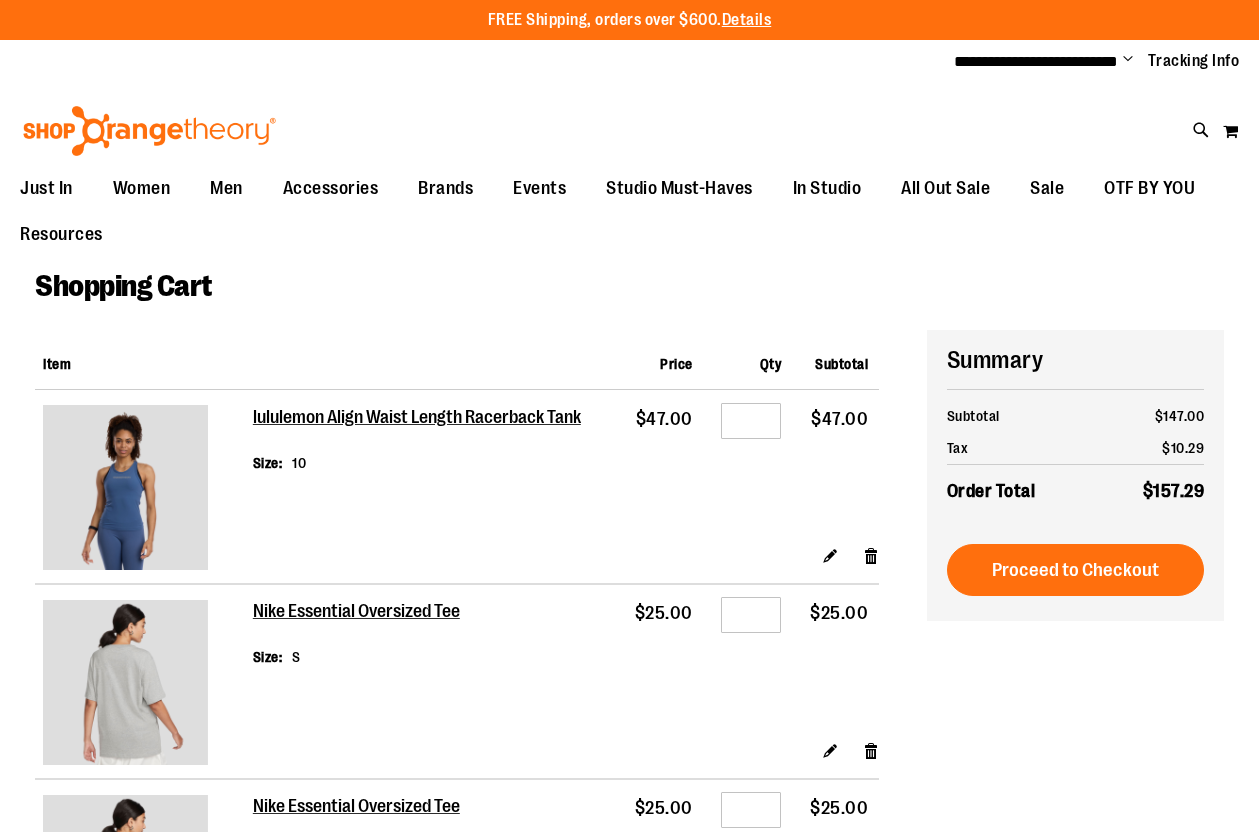 scroll, scrollTop: 0, scrollLeft: 0, axis: both 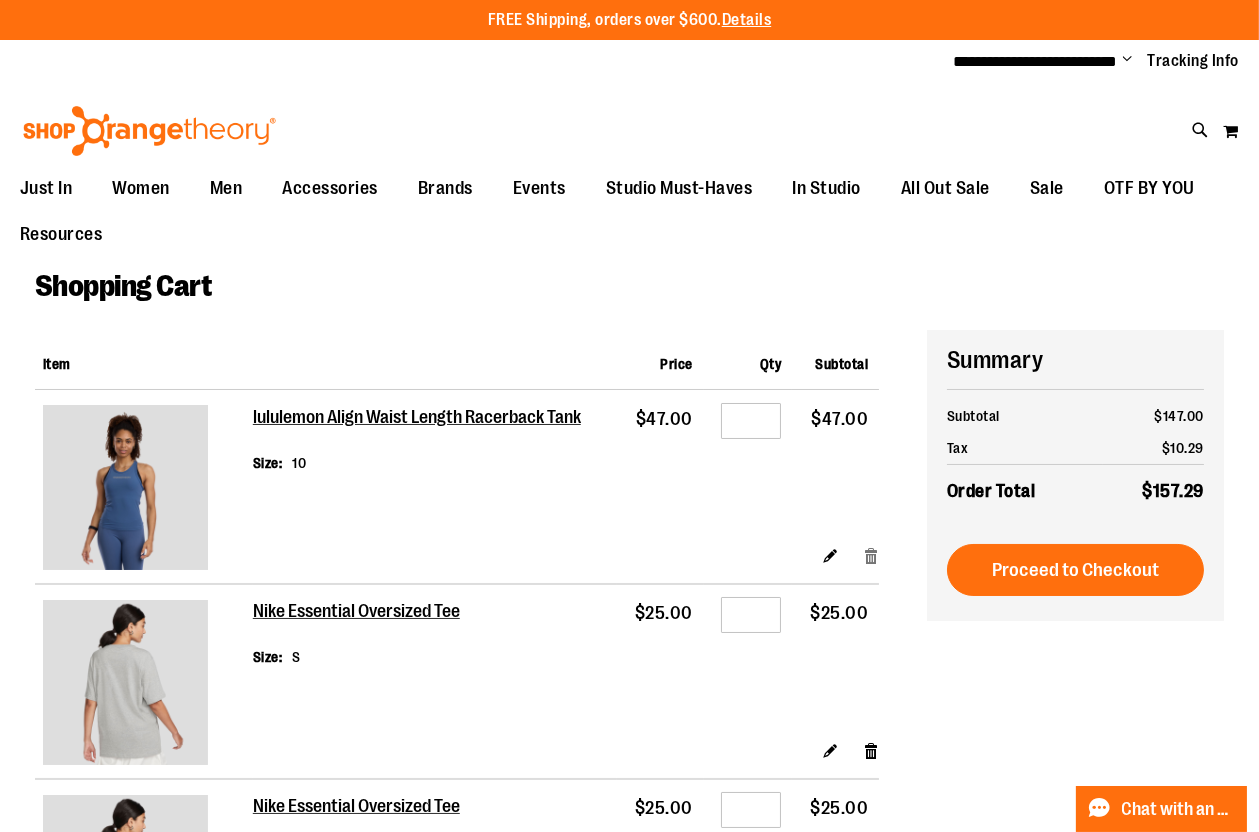 type on "**********" 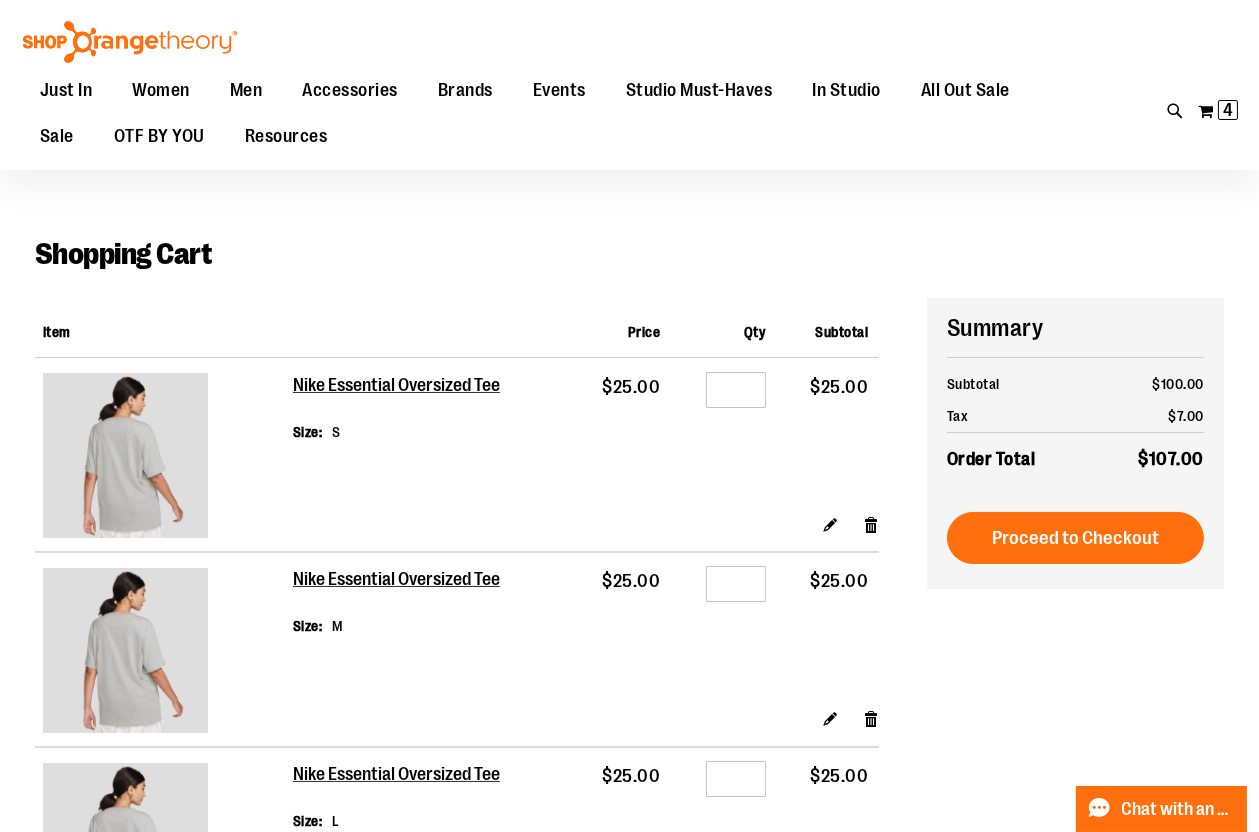 scroll, scrollTop: 0, scrollLeft: 0, axis: both 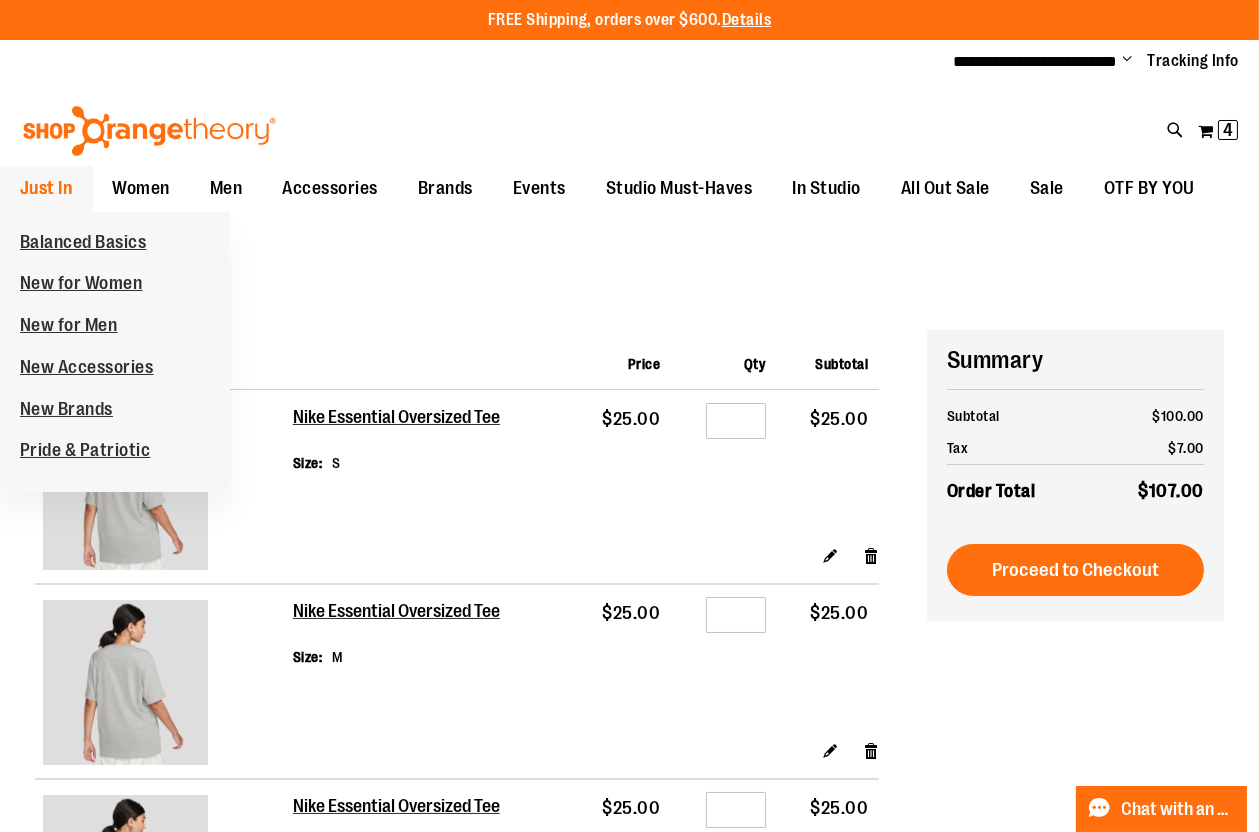 type on "**********" 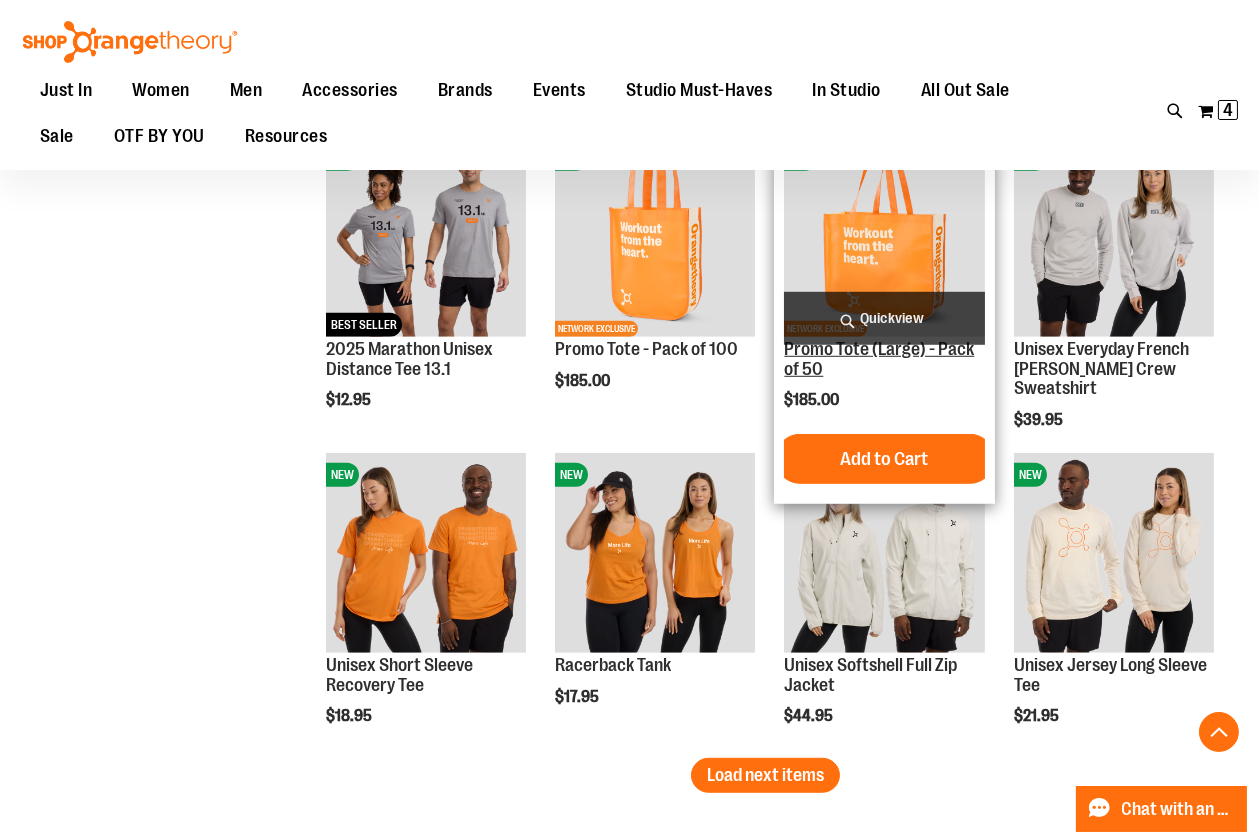 scroll, scrollTop: 2636, scrollLeft: 0, axis: vertical 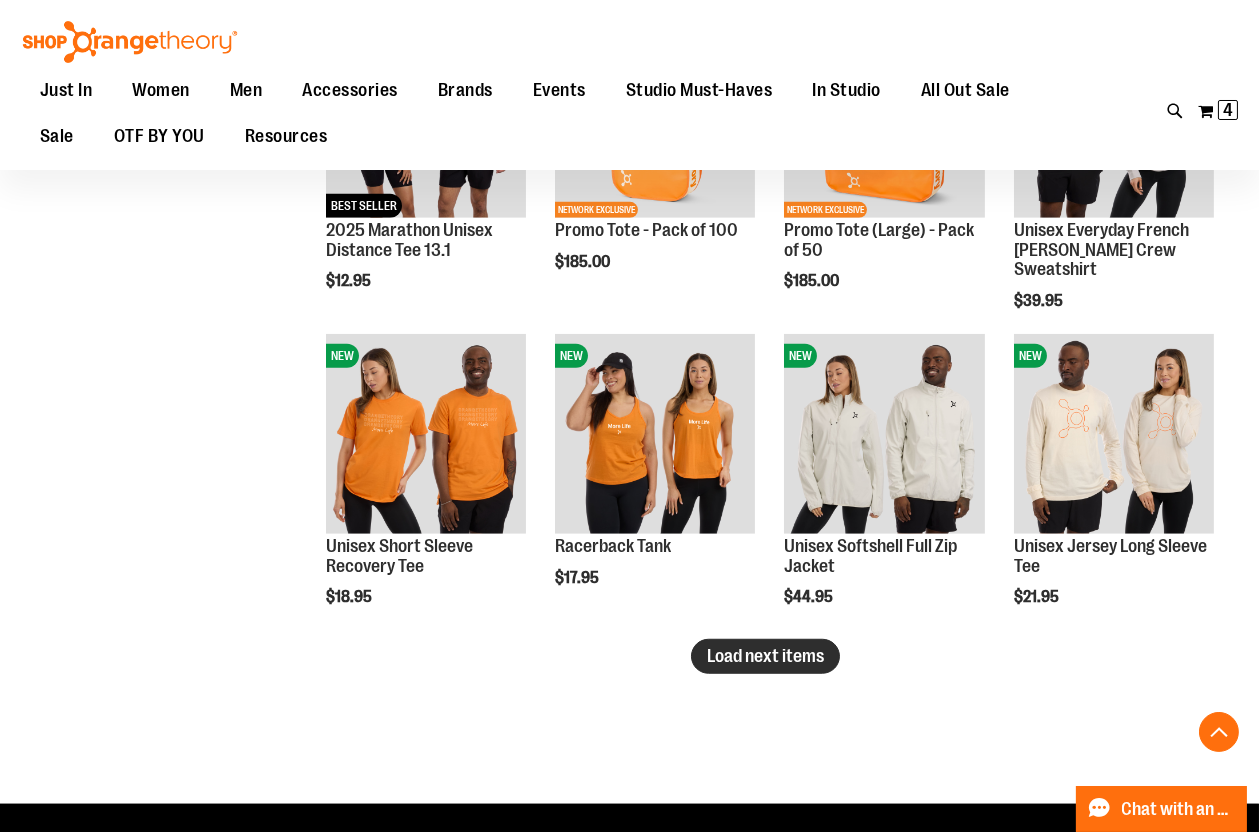 type on "**********" 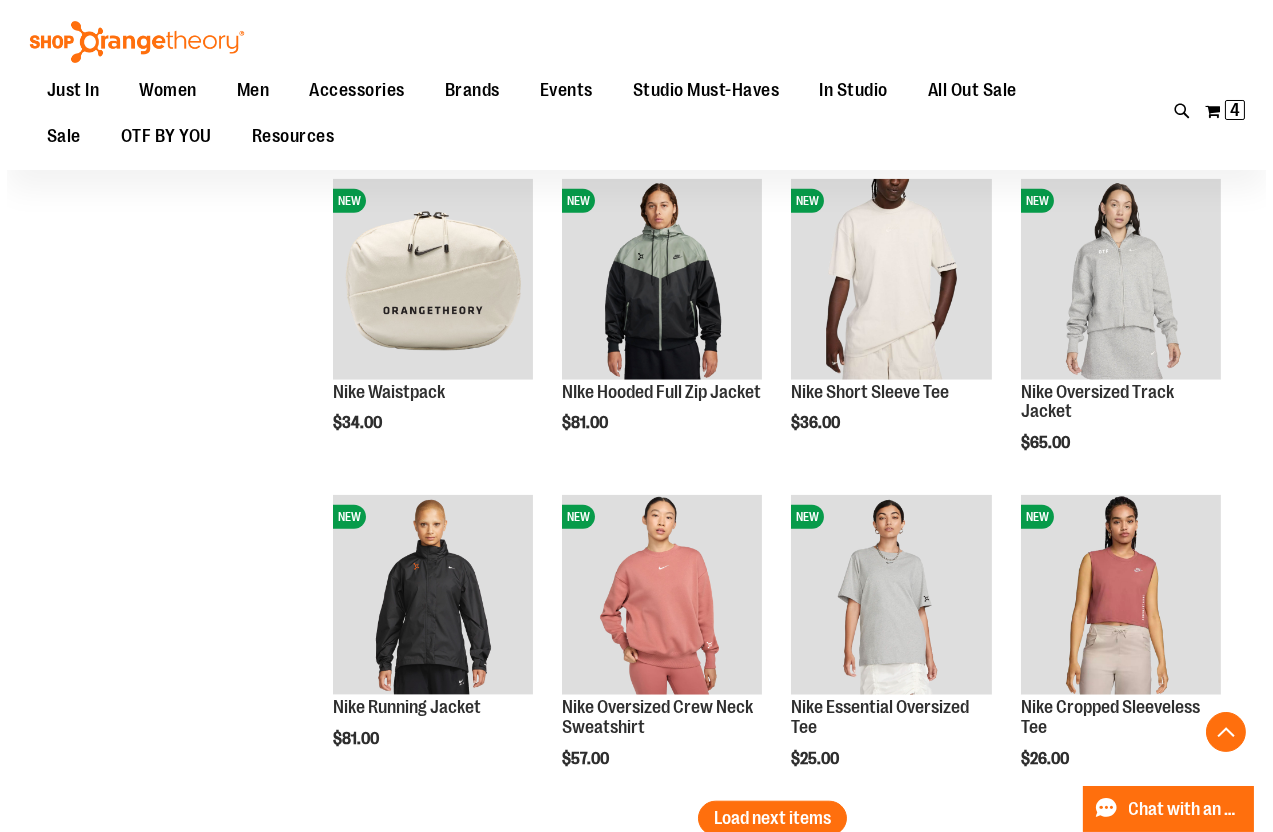 scroll, scrollTop: 3454, scrollLeft: 0, axis: vertical 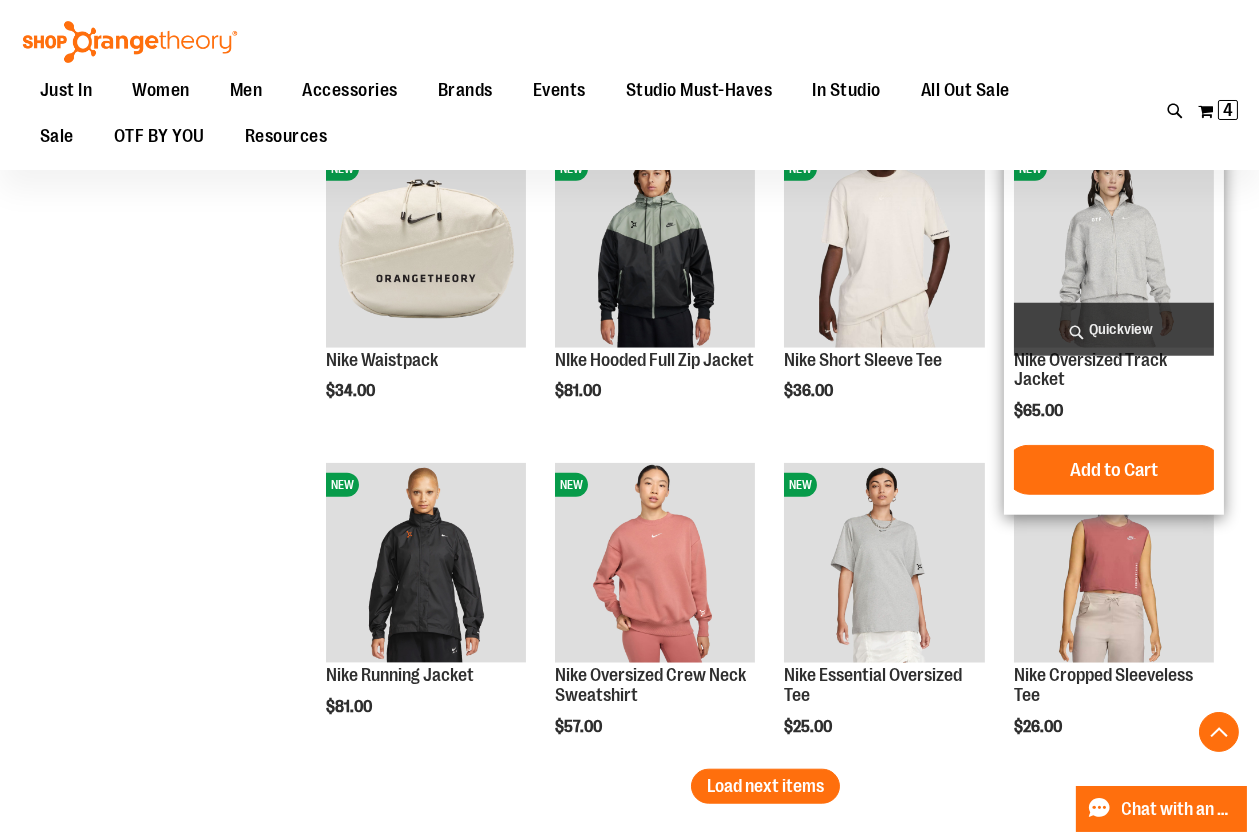 click on "Quickview" at bounding box center [1114, 329] 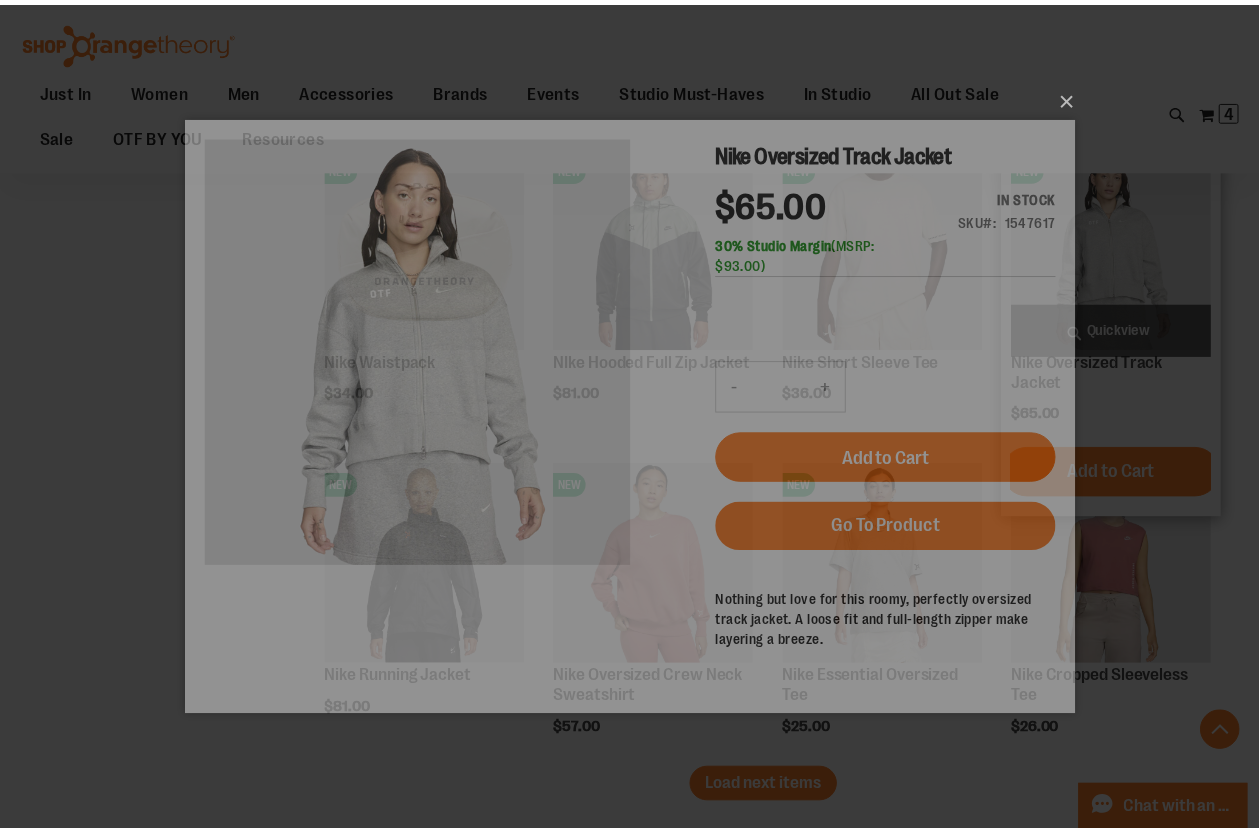 scroll, scrollTop: 0, scrollLeft: 0, axis: both 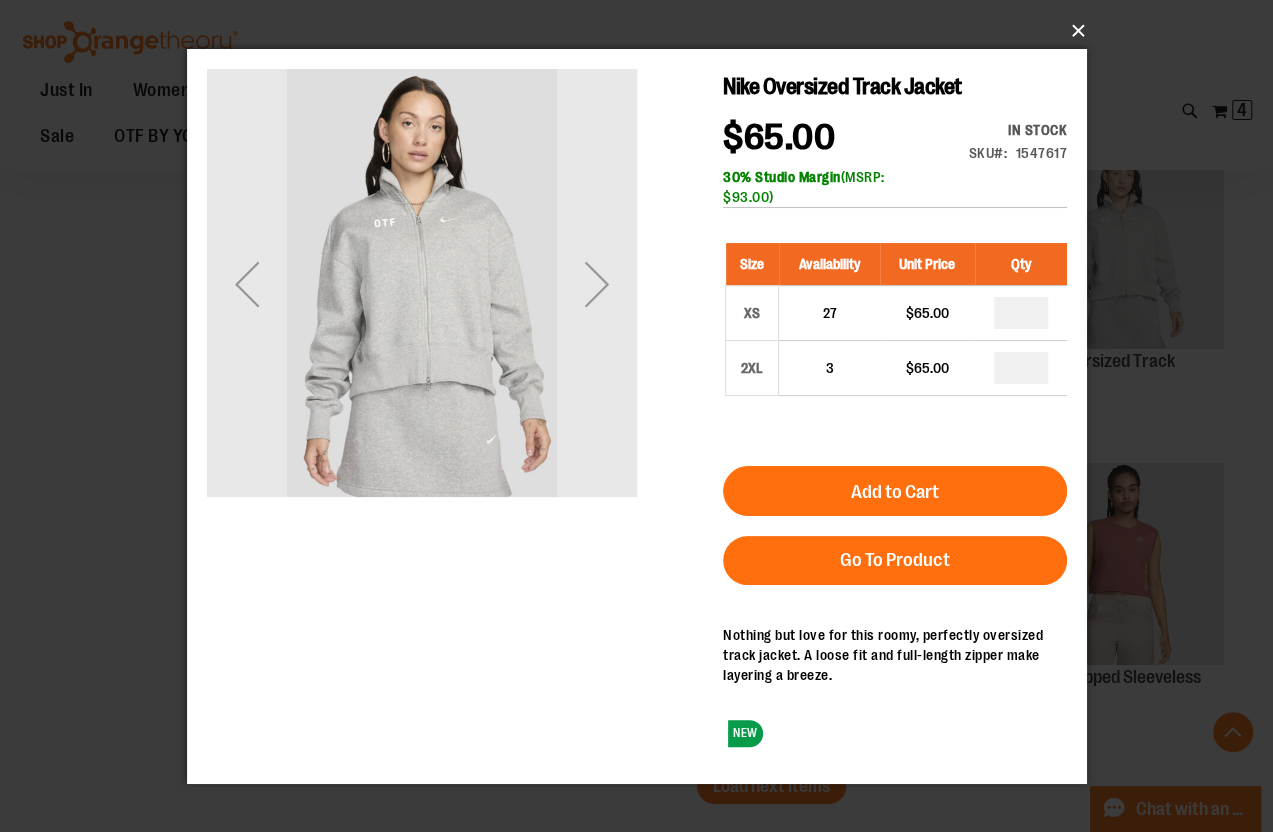 click on "×" at bounding box center (643, 31) 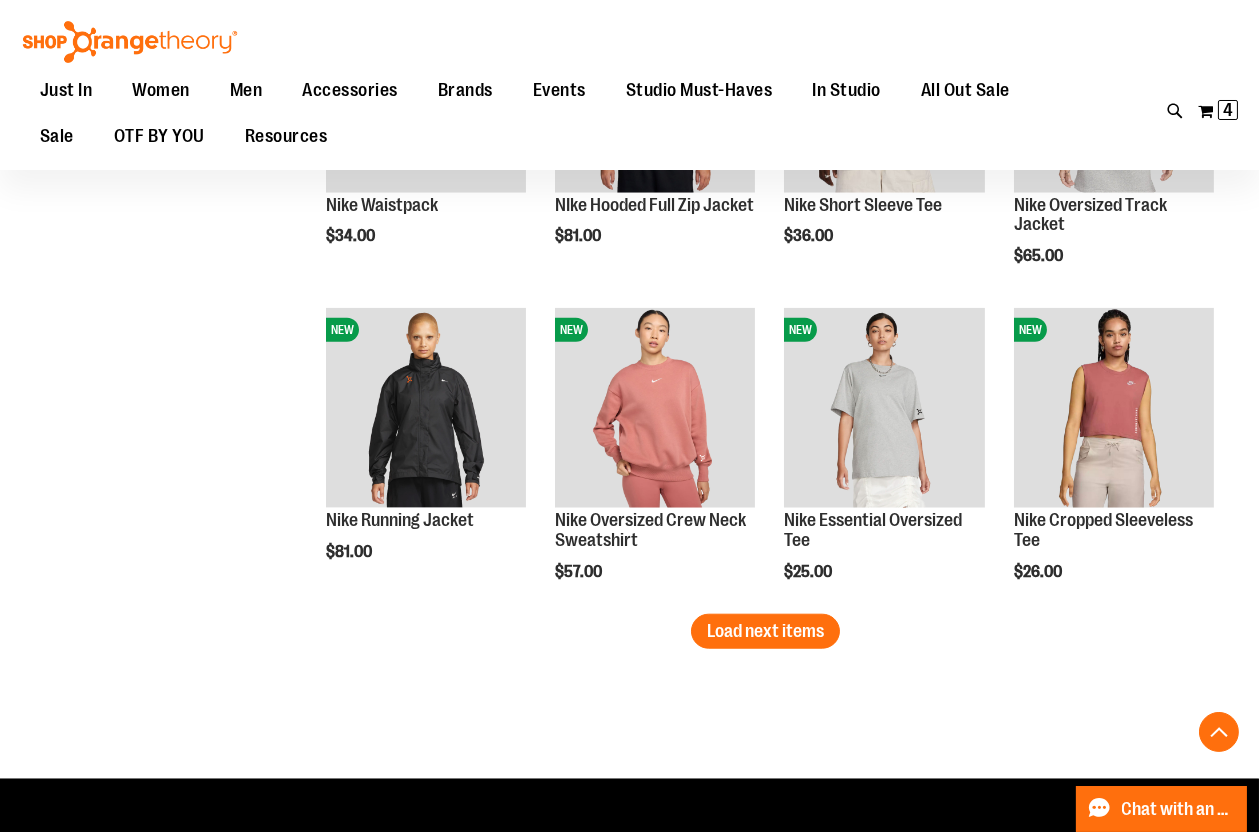 scroll, scrollTop: 3636, scrollLeft: 0, axis: vertical 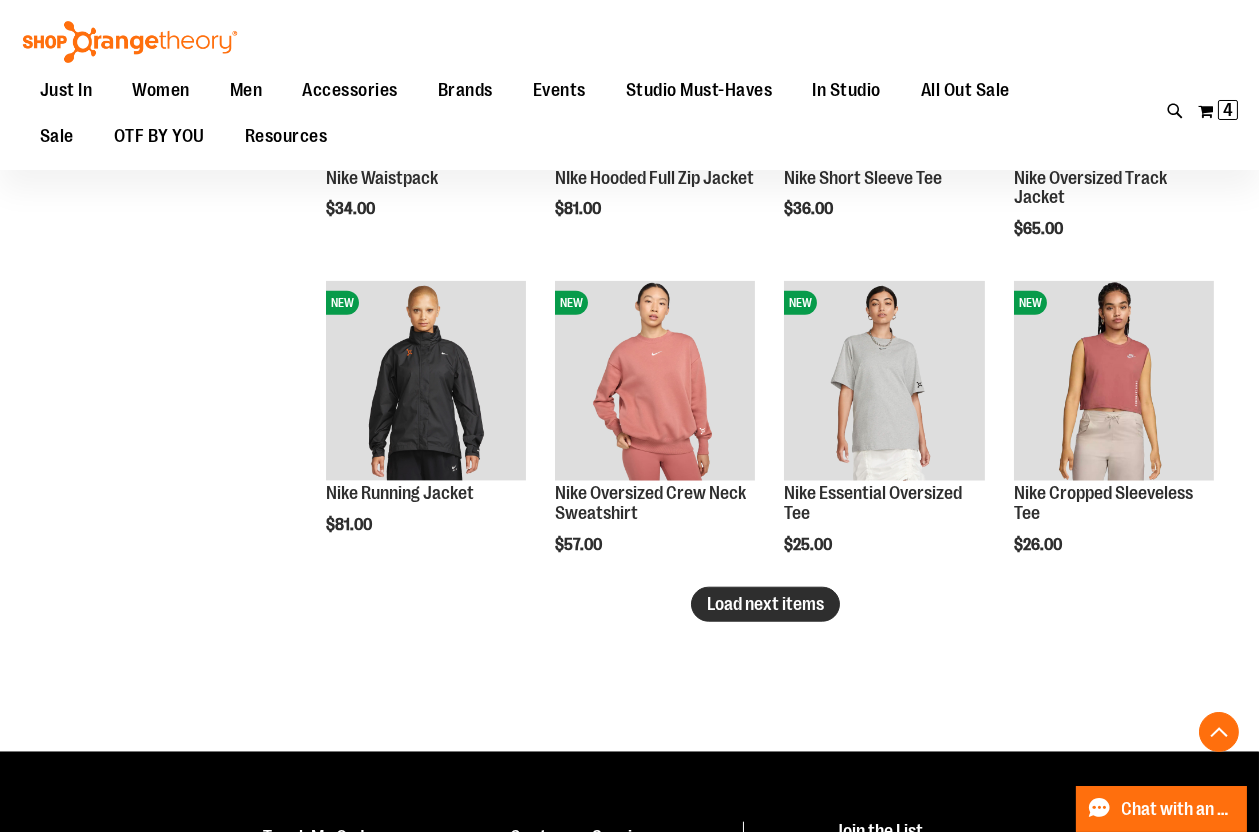 click on "Load next items" at bounding box center [765, 604] 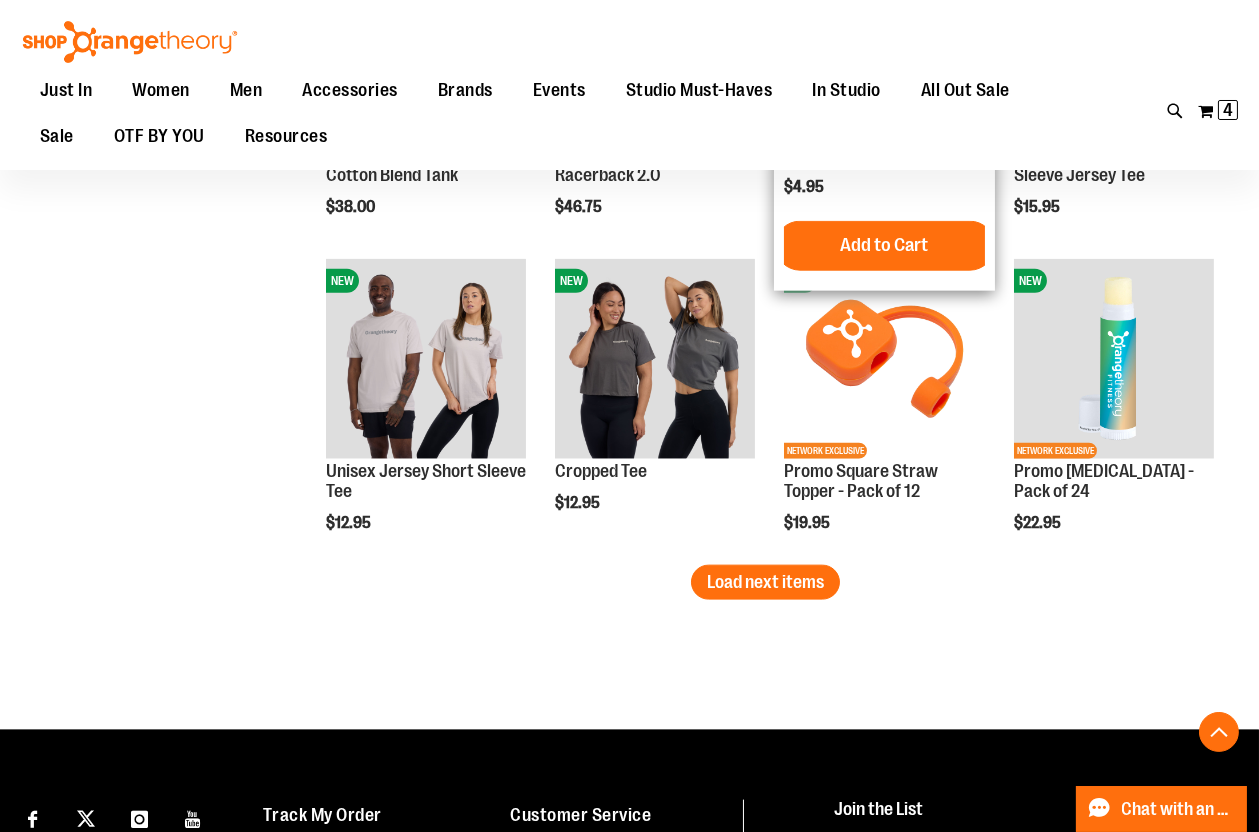 scroll, scrollTop: 4636, scrollLeft: 0, axis: vertical 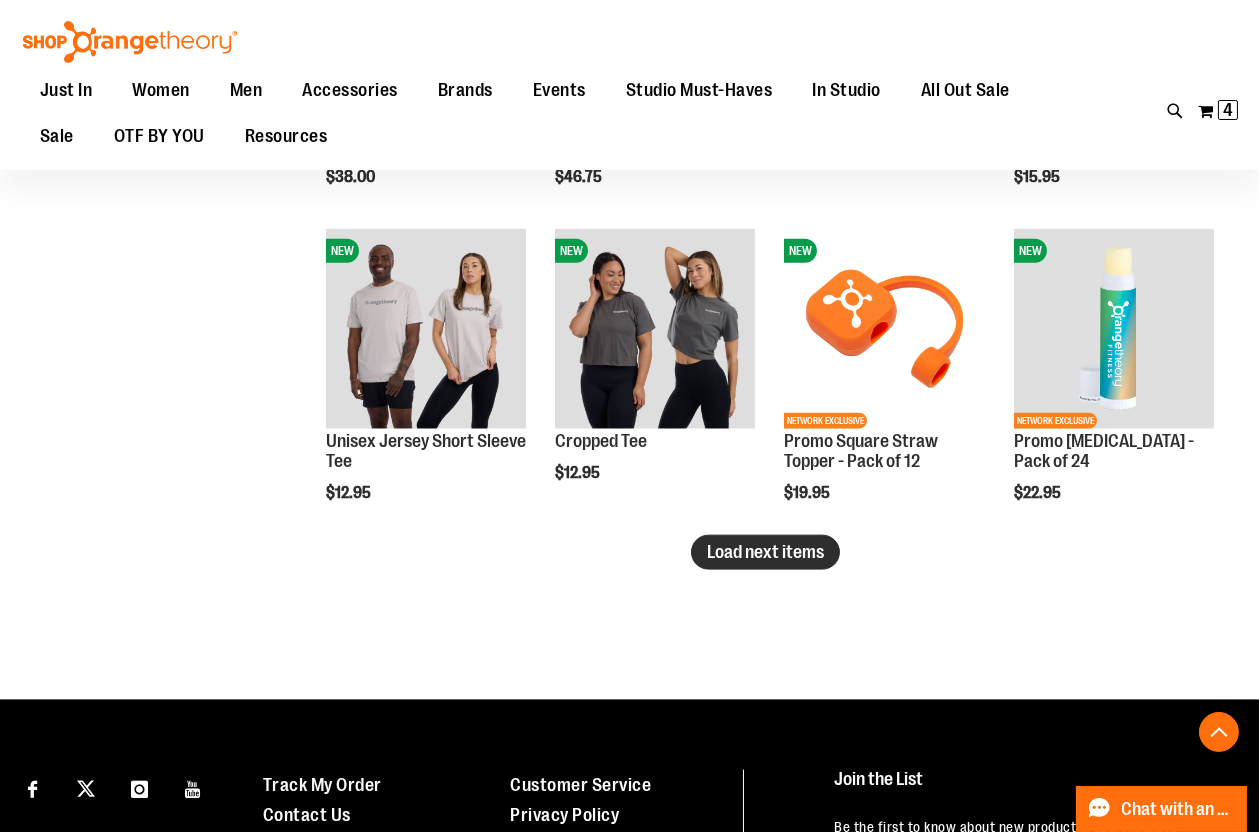 click on "Load next items" at bounding box center (765, 552) 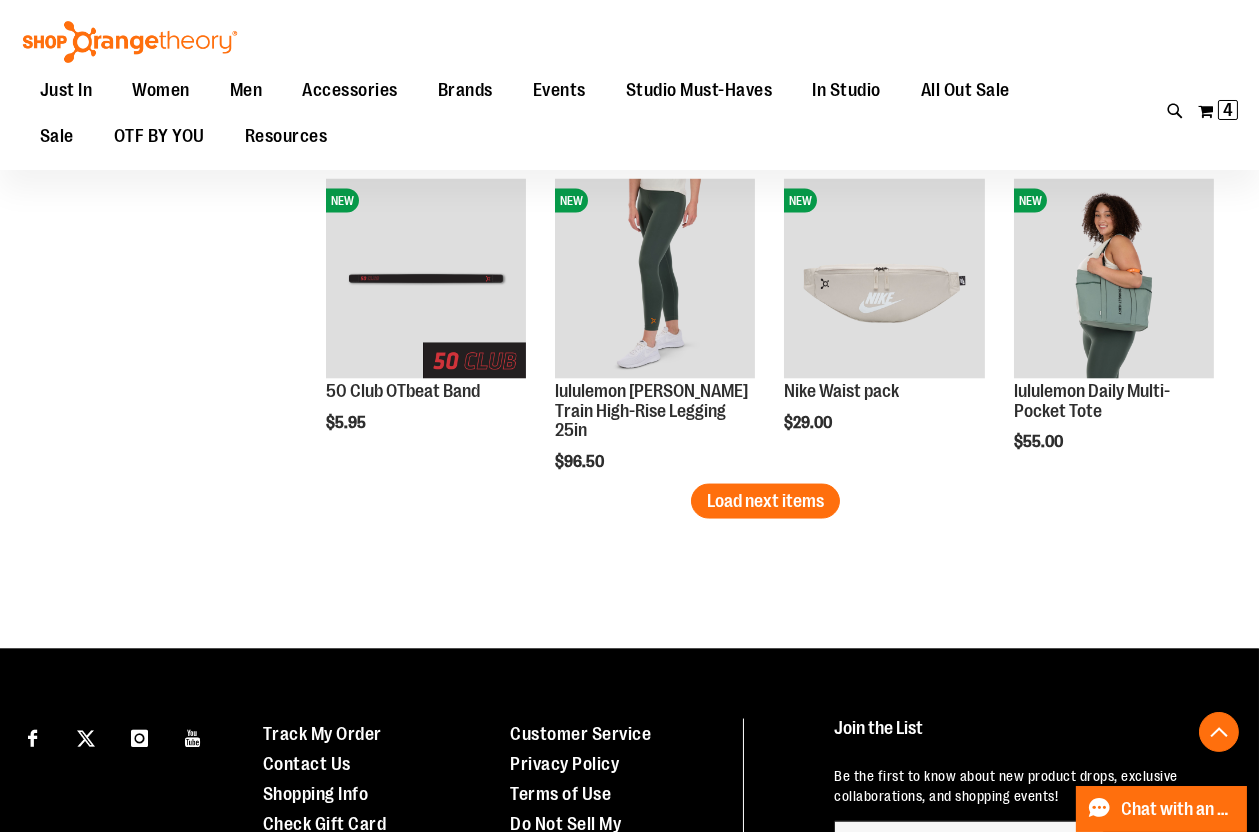 scroll, scrollTop: 5636, scrollLeft: 0, axis: vertical 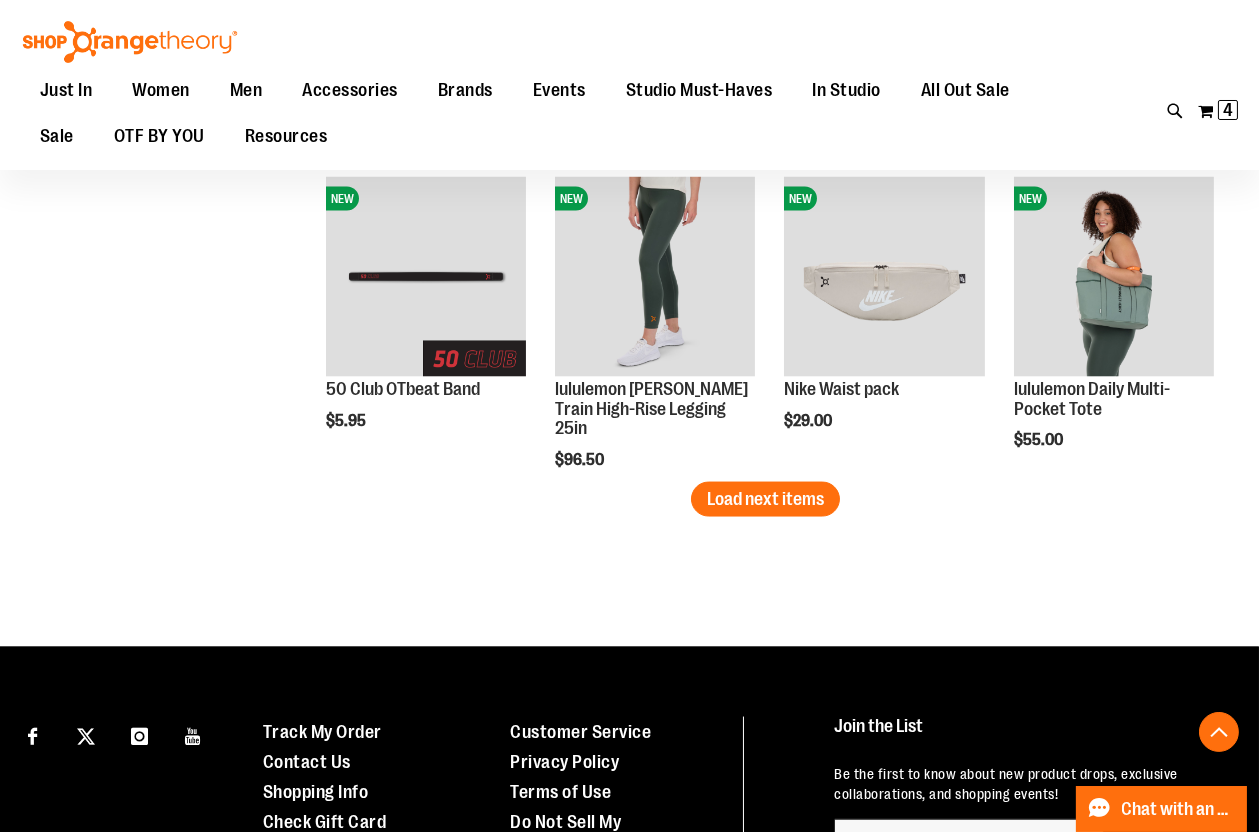 click on "Load next items" at bounding box center (765, 499) 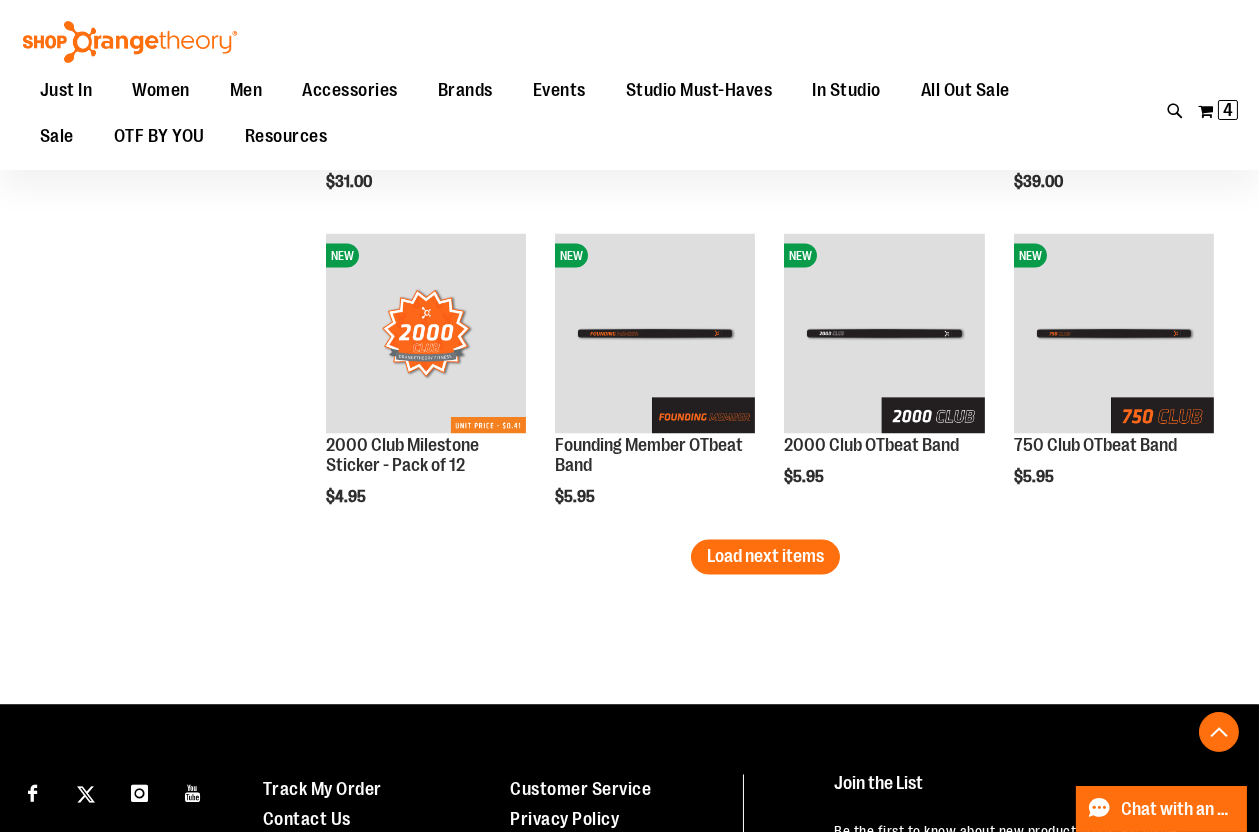 scroll, scrollTop: 6545, scrollLeft: 0, axis: vertical 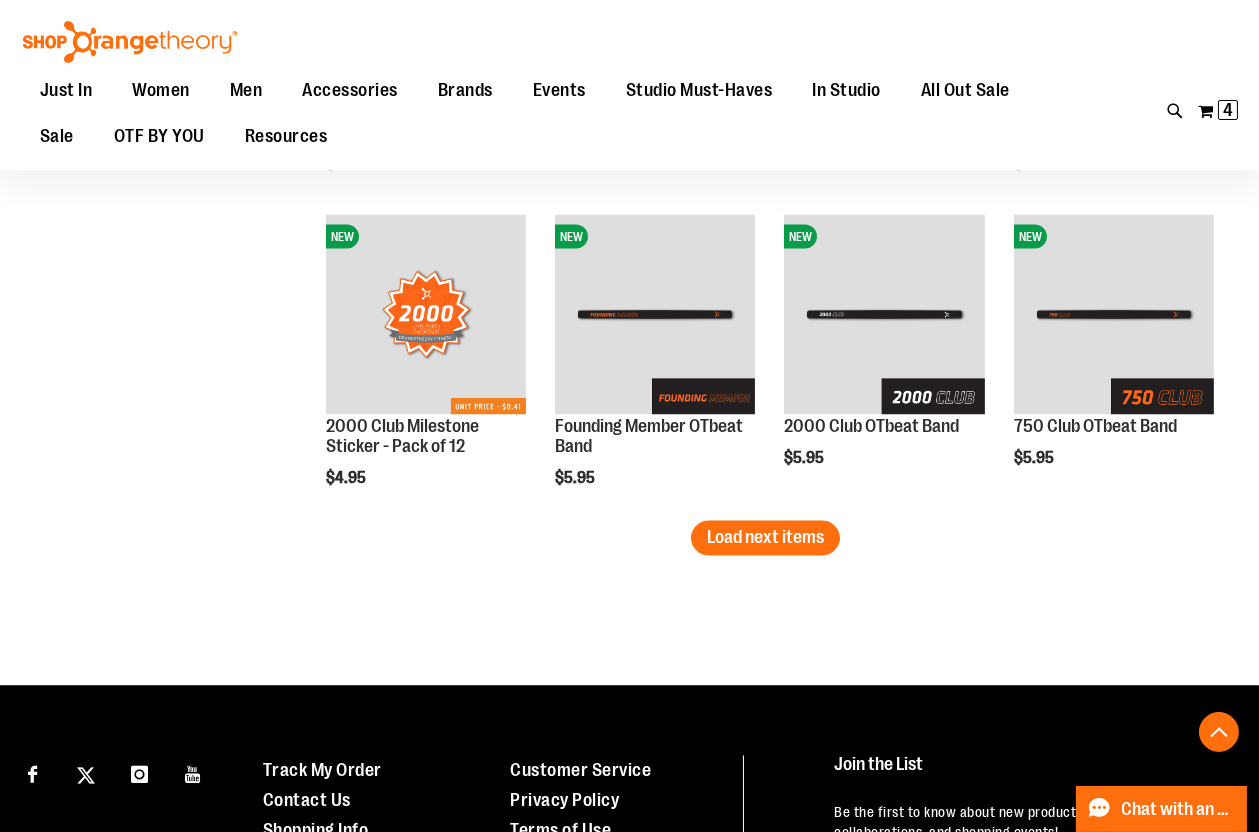 click on "Load next items" at bounding box center (765, 538) 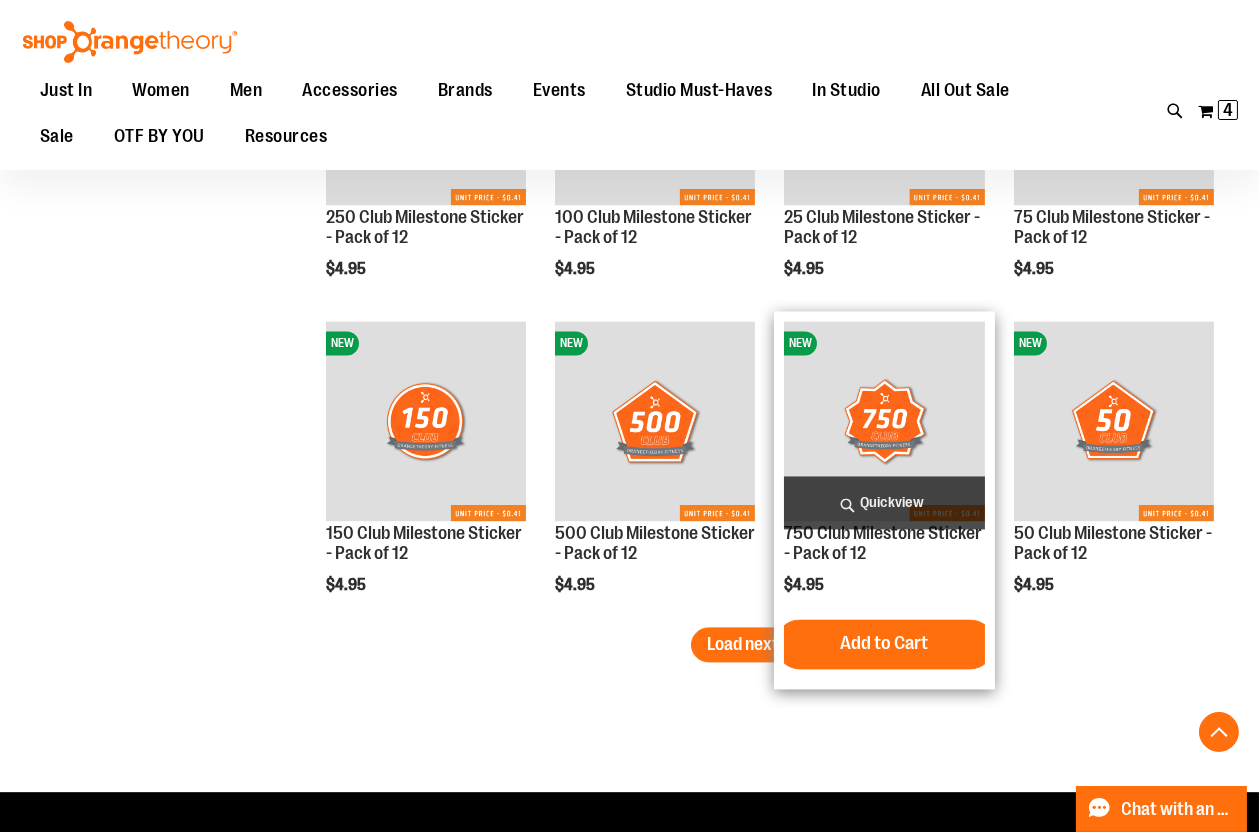 scroll, scrollTop: 7454, scrollLeft: 0, axis: vertical 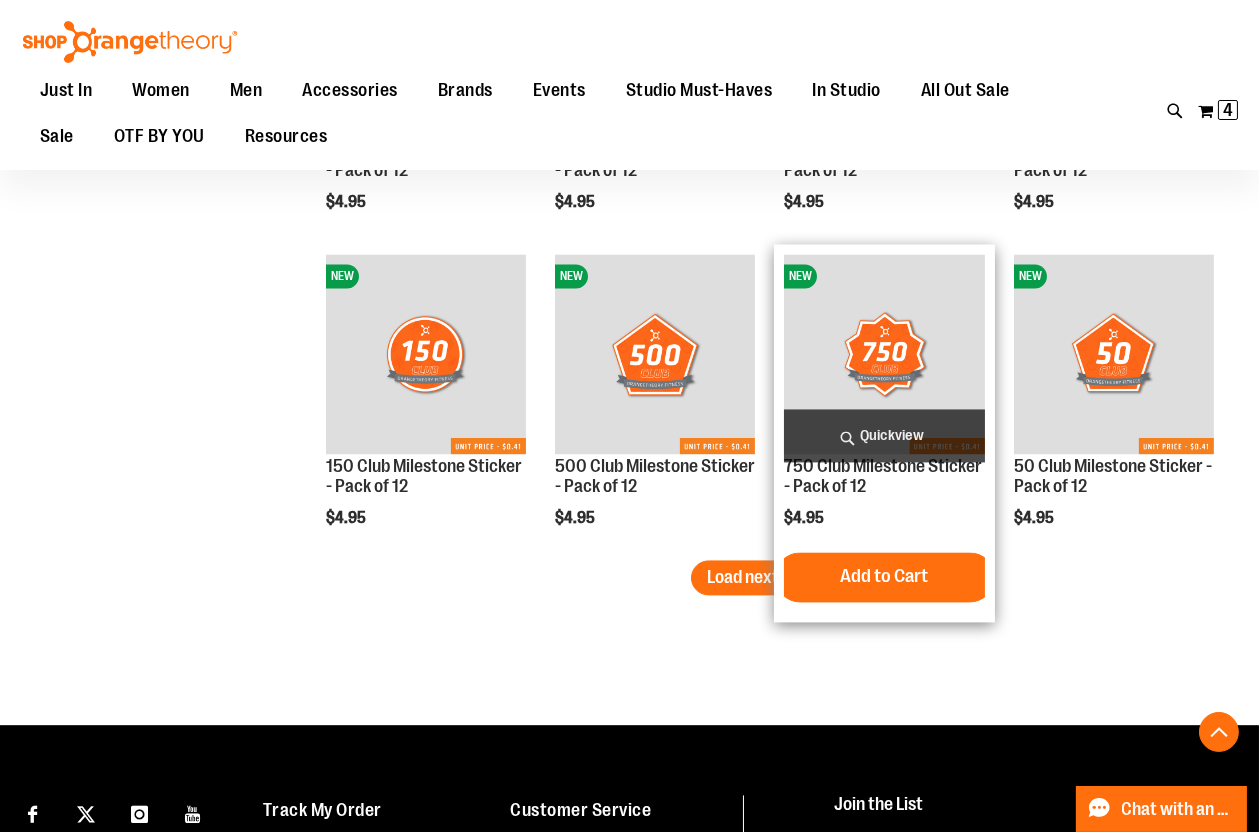 click on "NEW
750 Club Milestone Sticker - Pack of 12
$4.95
[GEOGRAPHIC_DATA]" at bounding box center (884, 433) 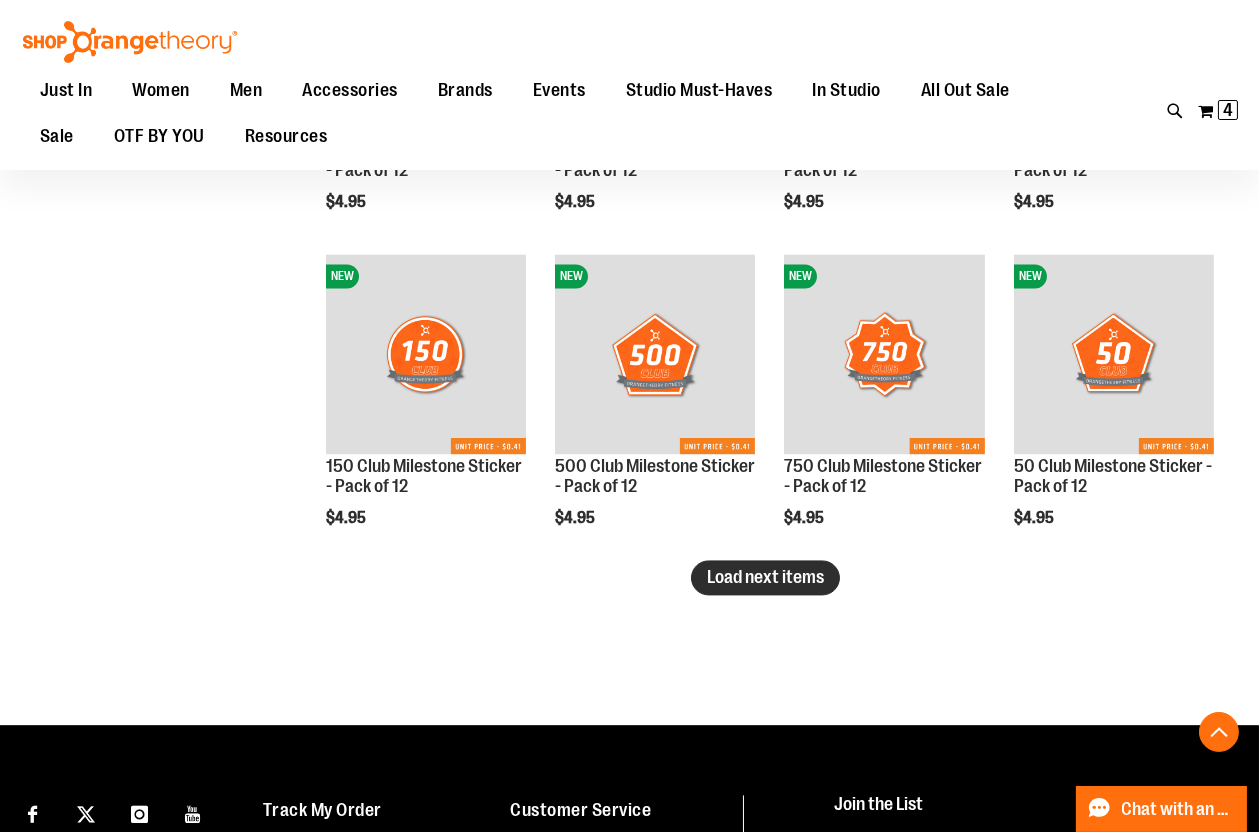click on "Load next items" at bounding box center [765, 577] 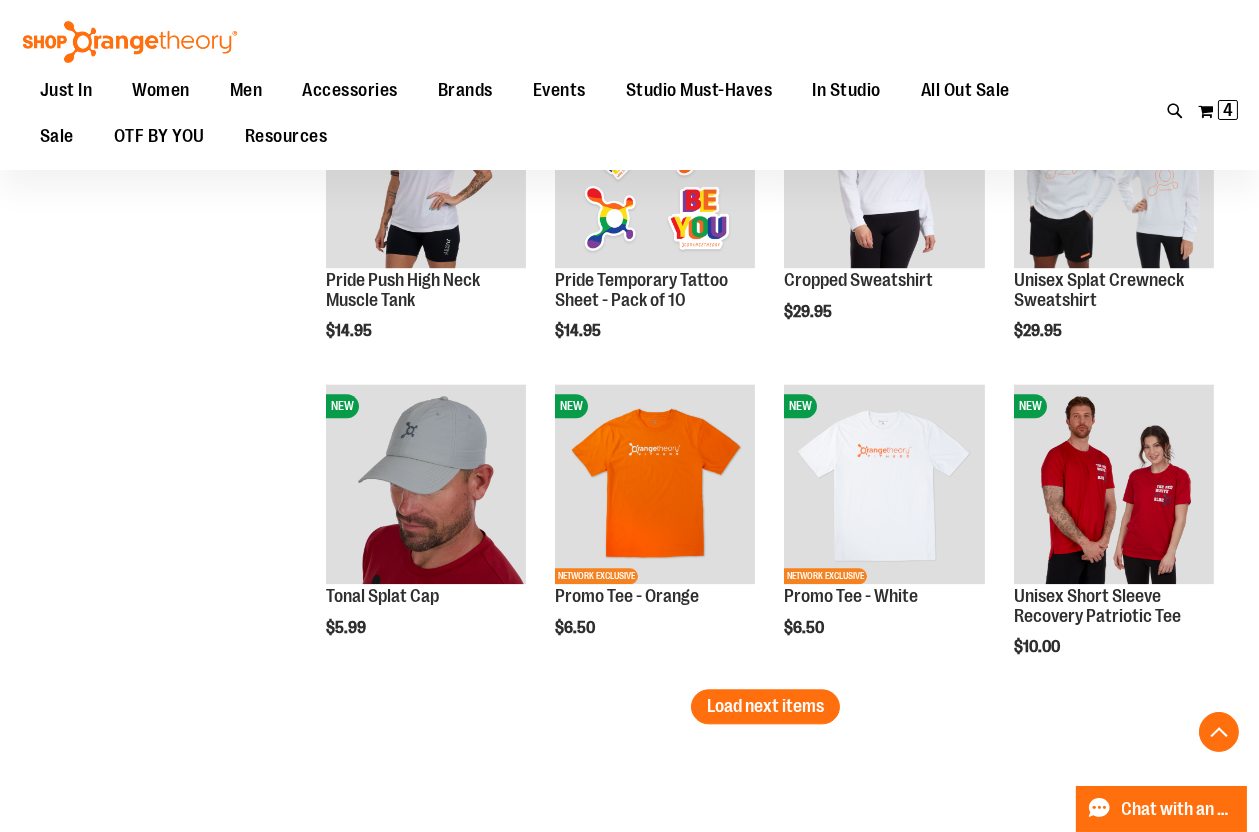 scroll, scrollTop: 8363, scrollLeft: 0, axis: vertical 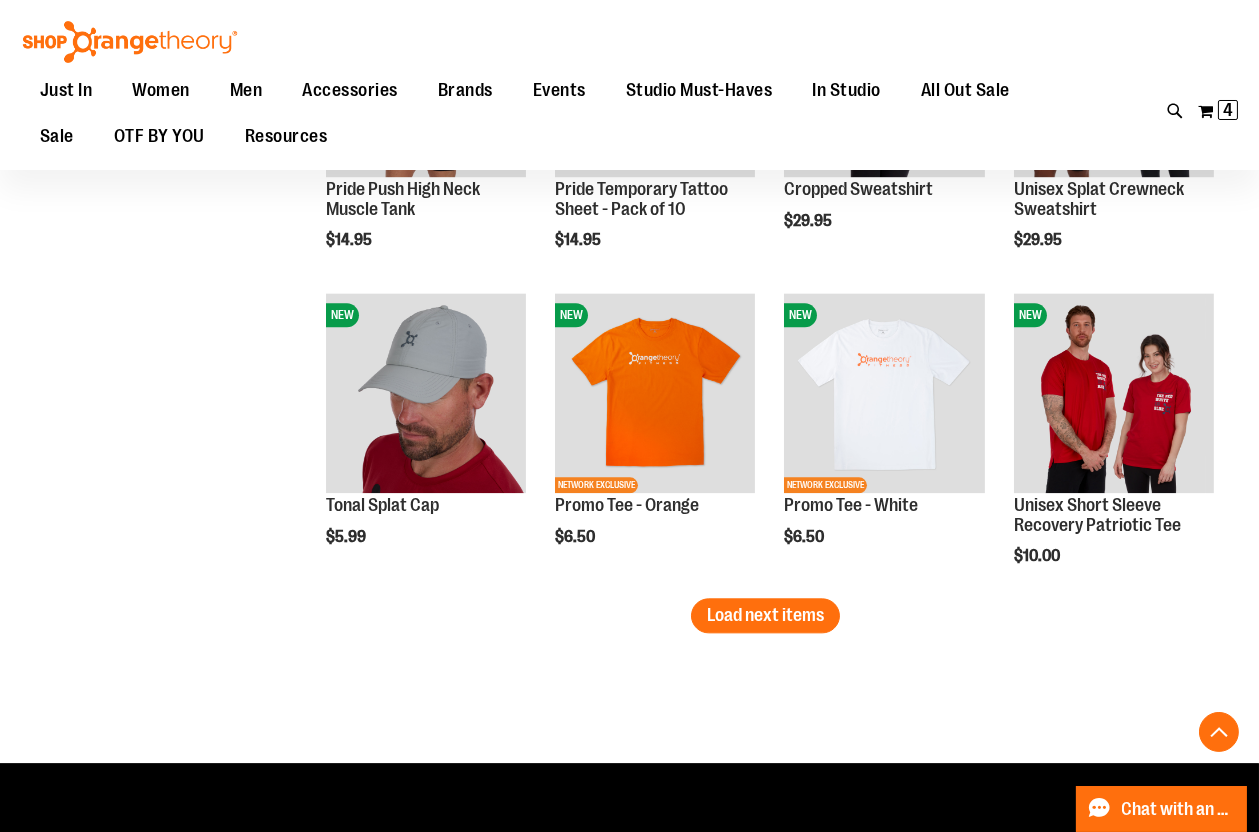 click on "Load next items" at bounding box center (765, 615) 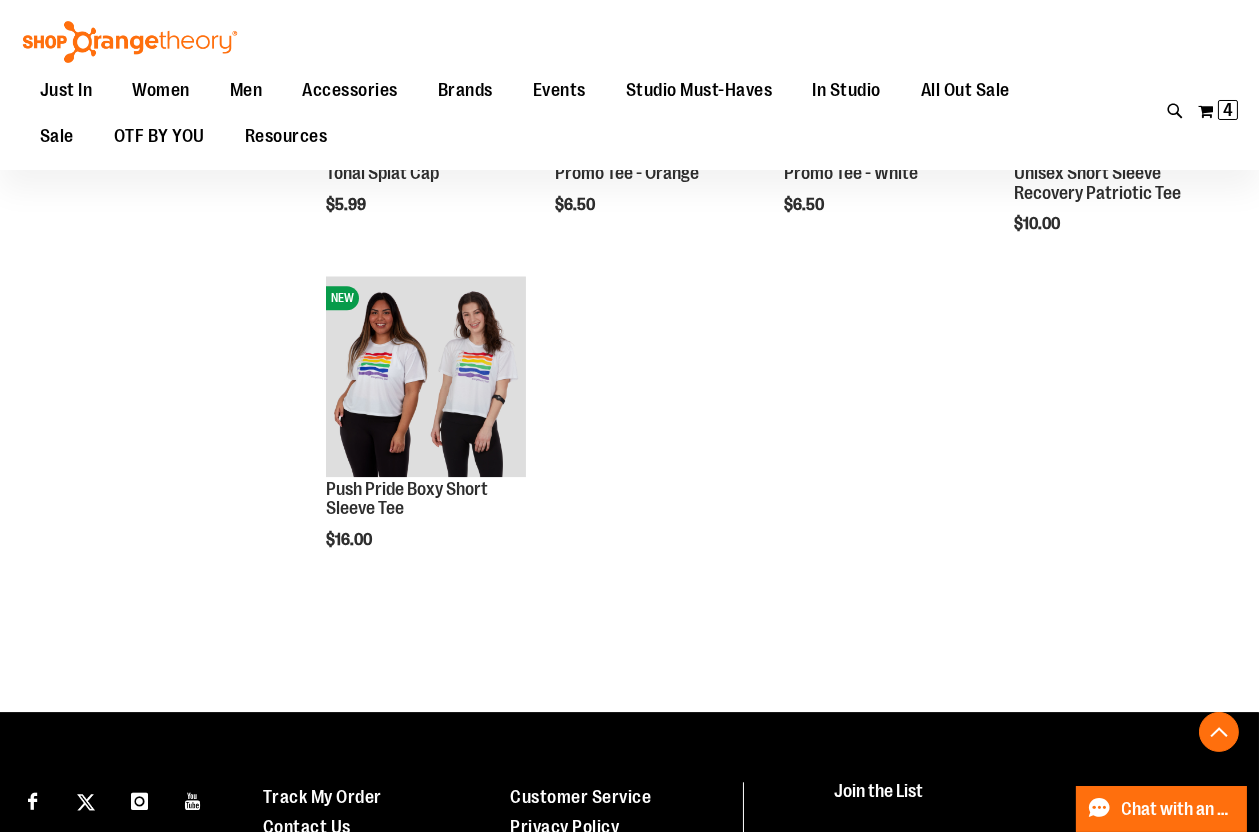 scroll, scrollTop: 8727, scrollLeft: 0, axis: vertical 